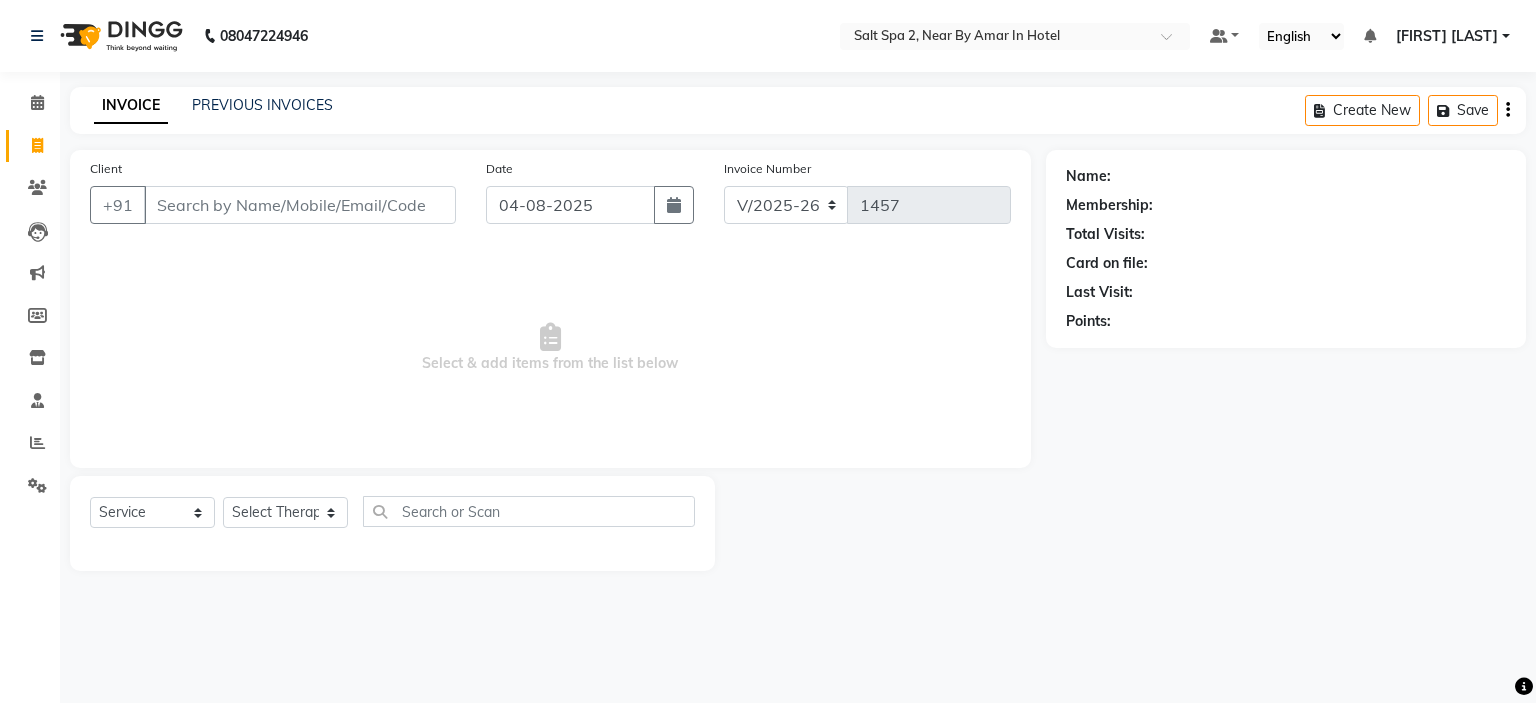 select on "7609" 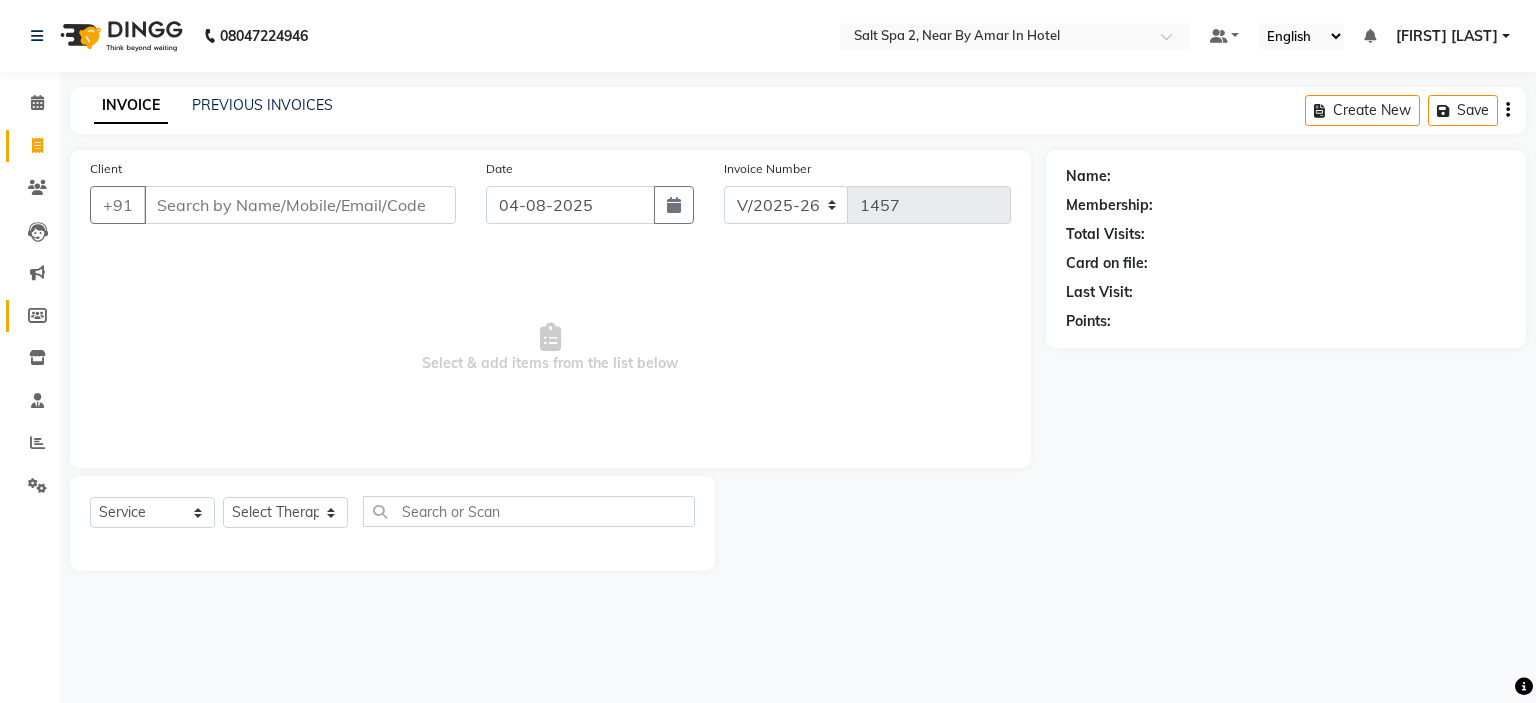 scroll, scrollTop: 0, scrollLeft: 0, axis: both 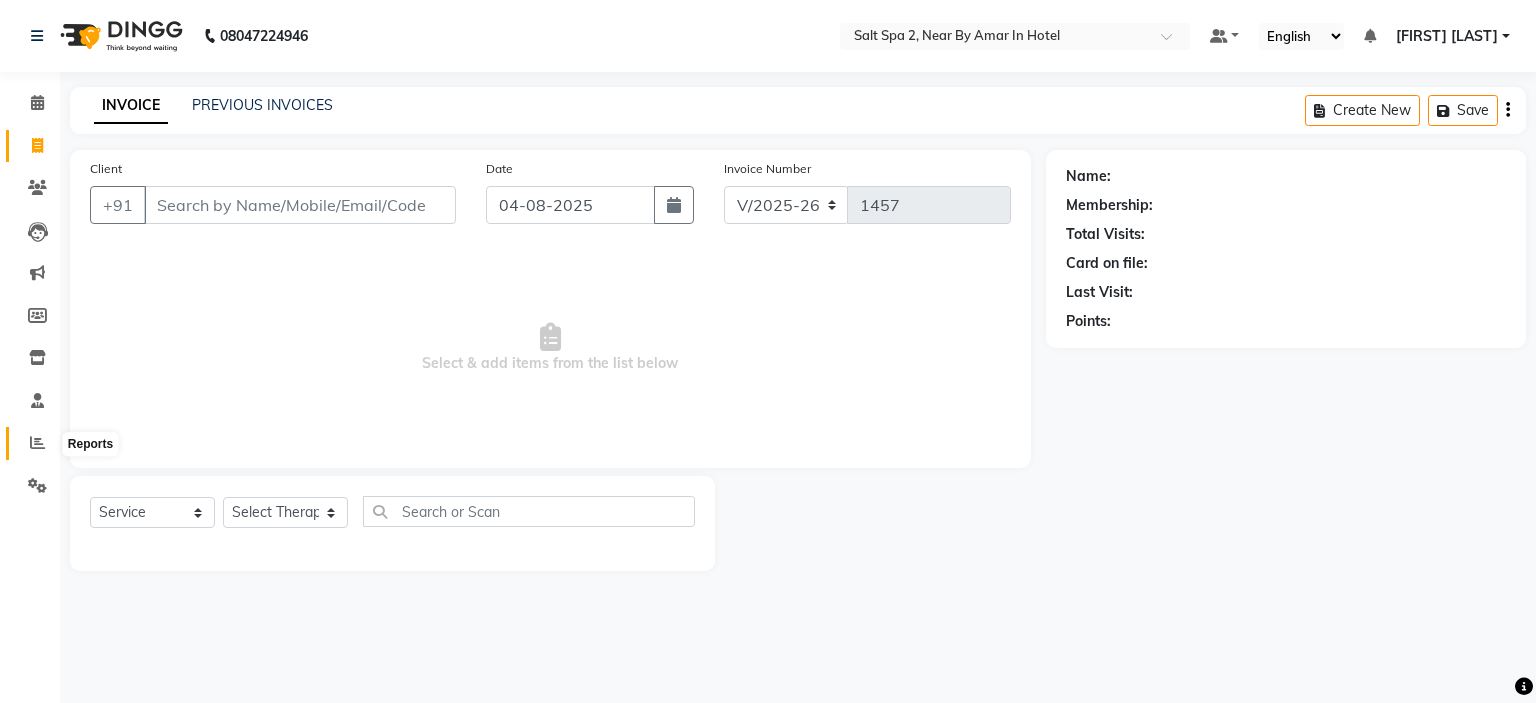 click 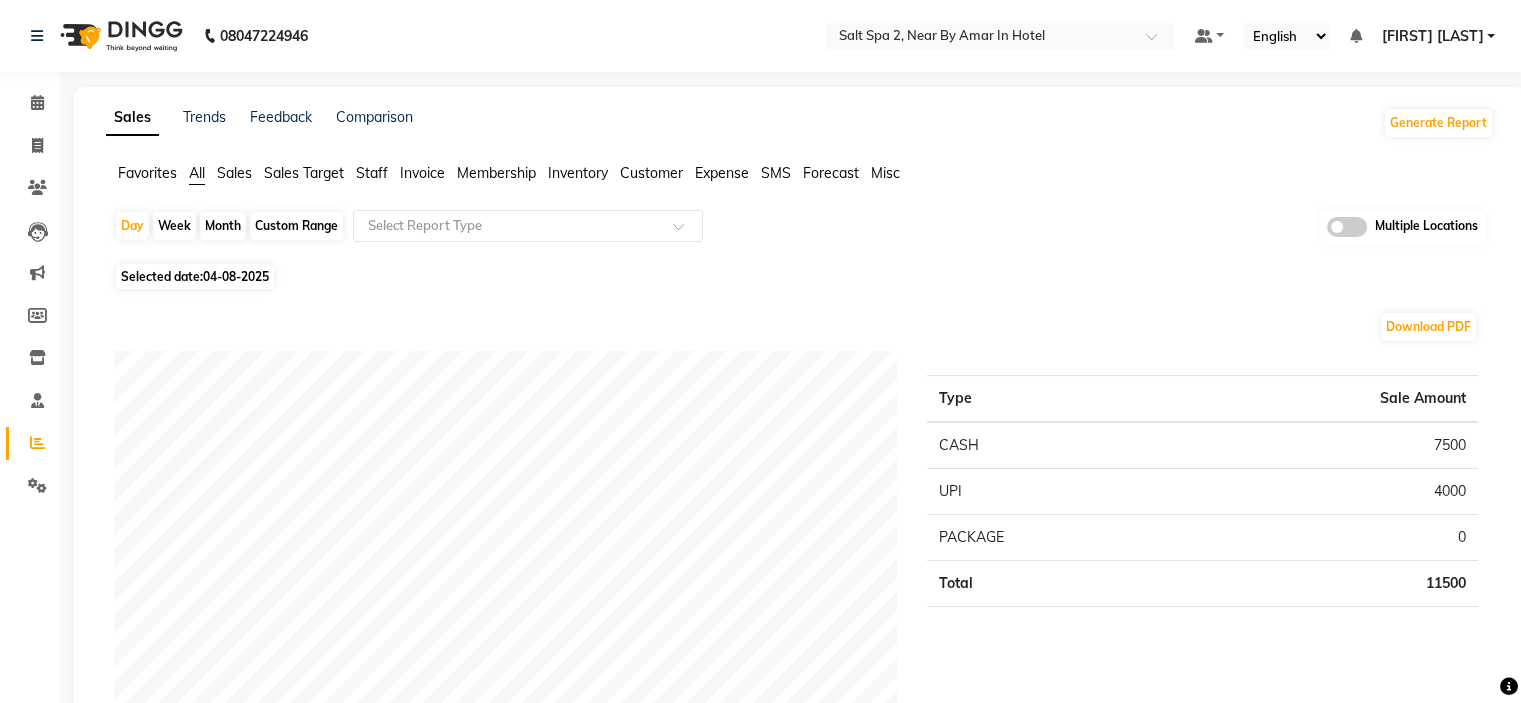 click 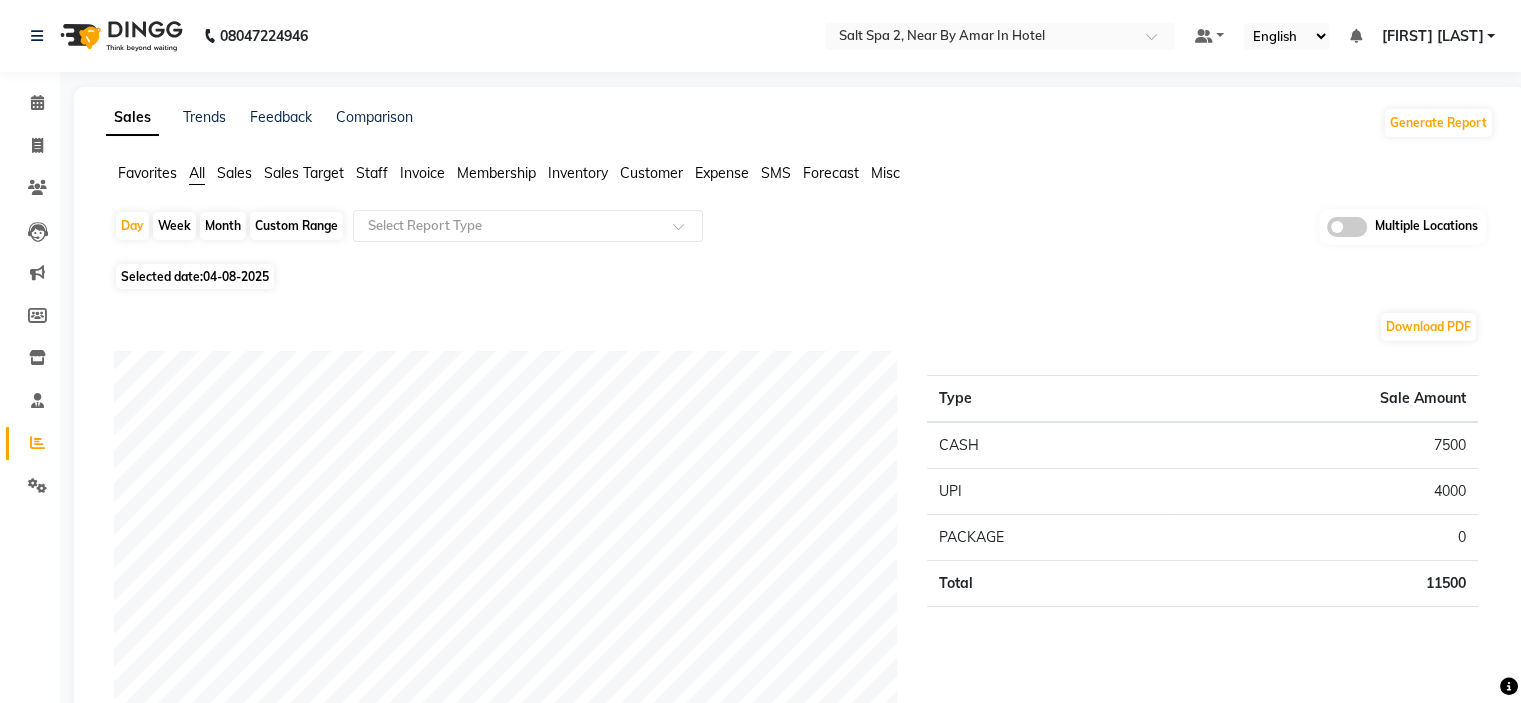 click 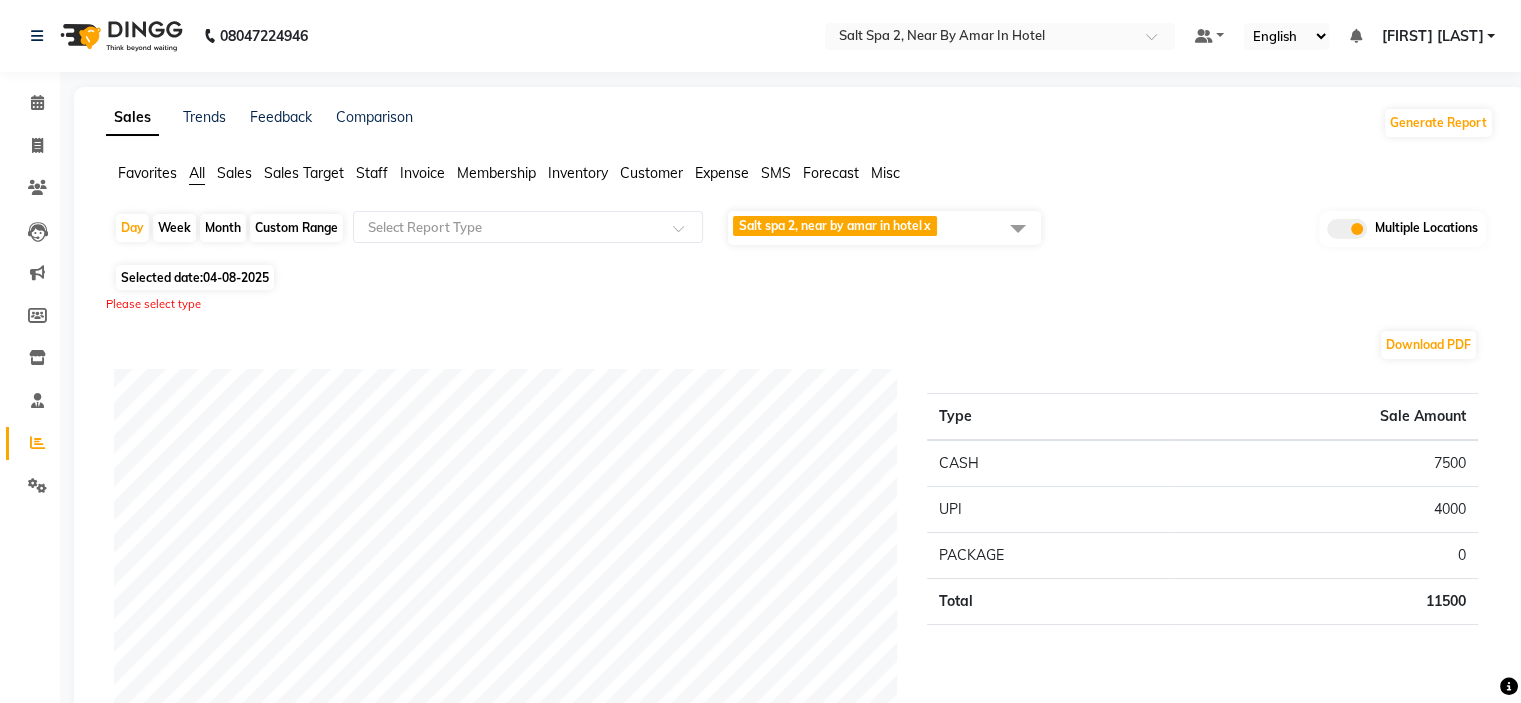 click on "Salt spa 2, near by amar in hotel" 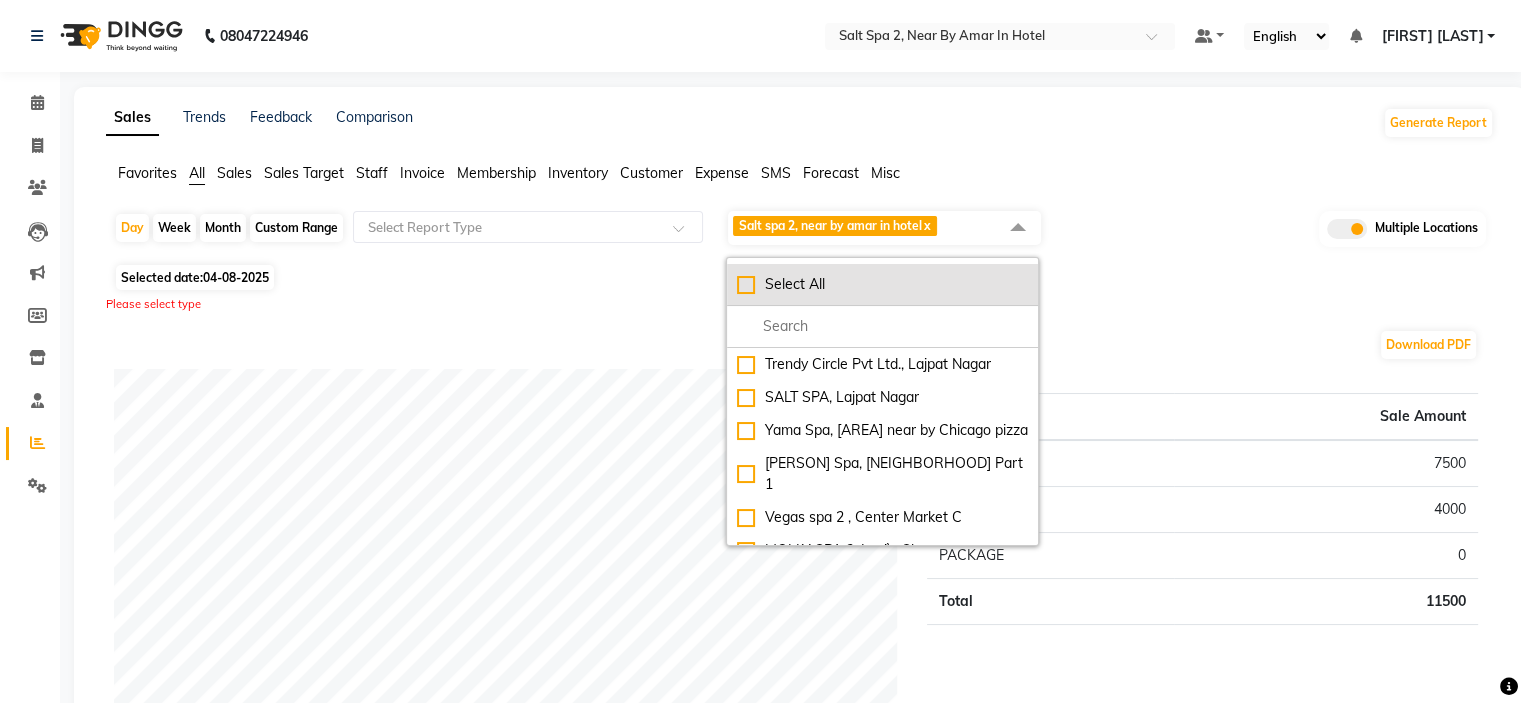 click on "Select All" 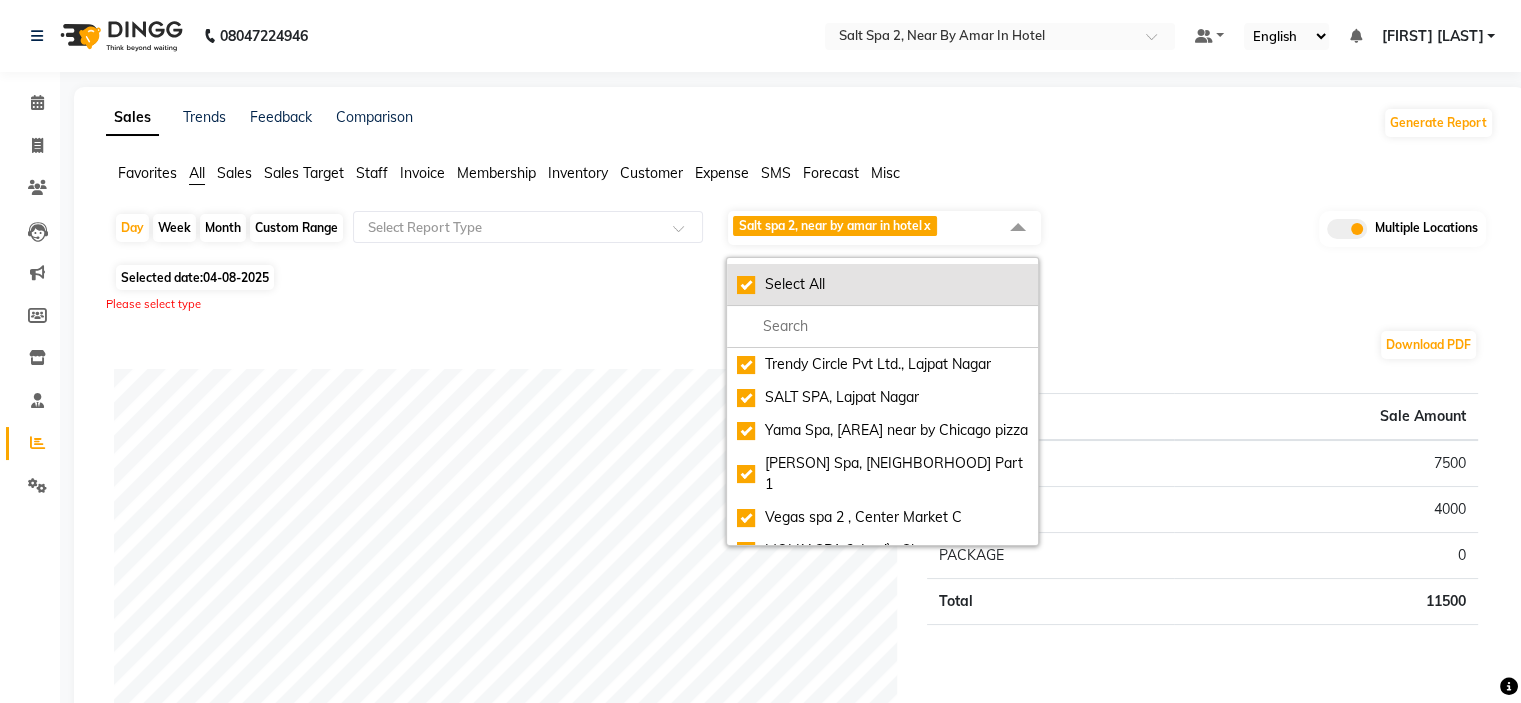 checkbox on "true" 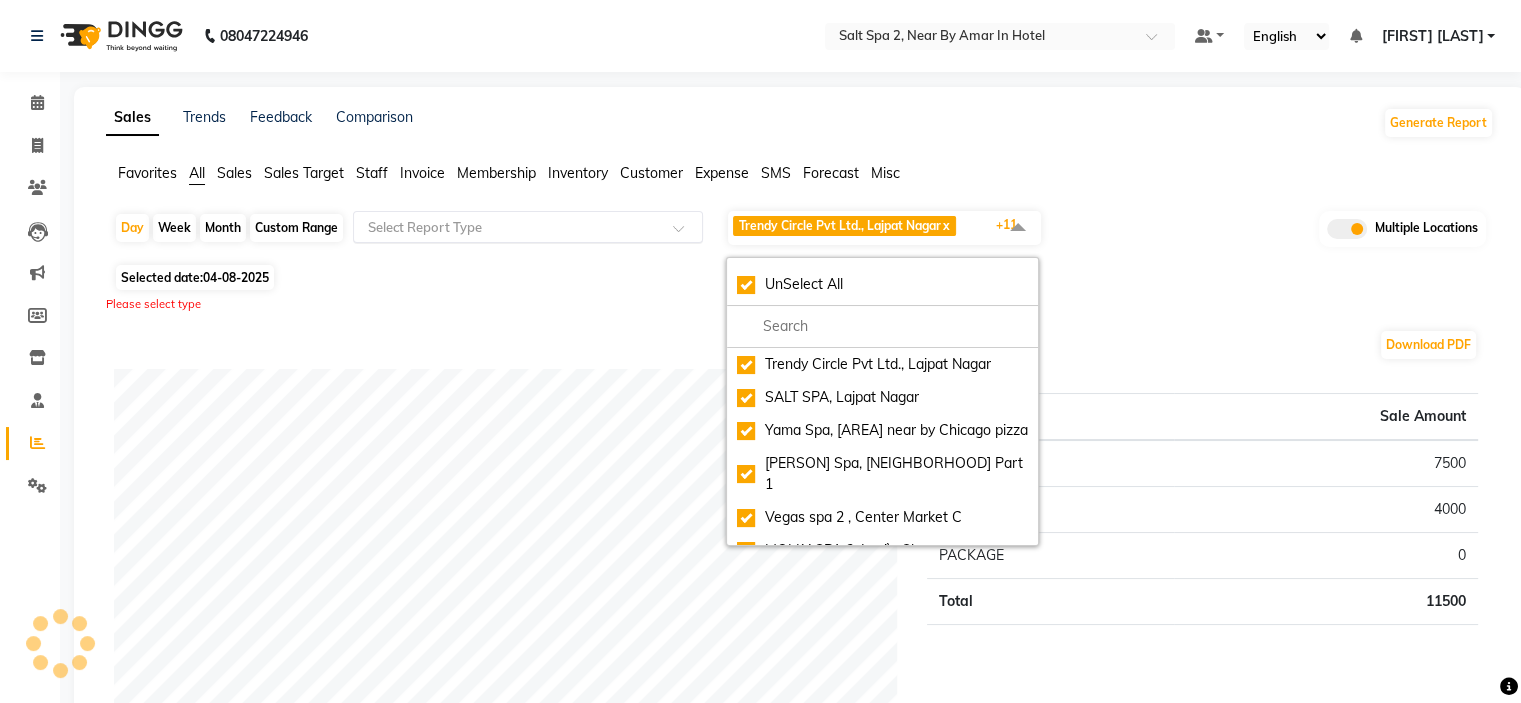 click 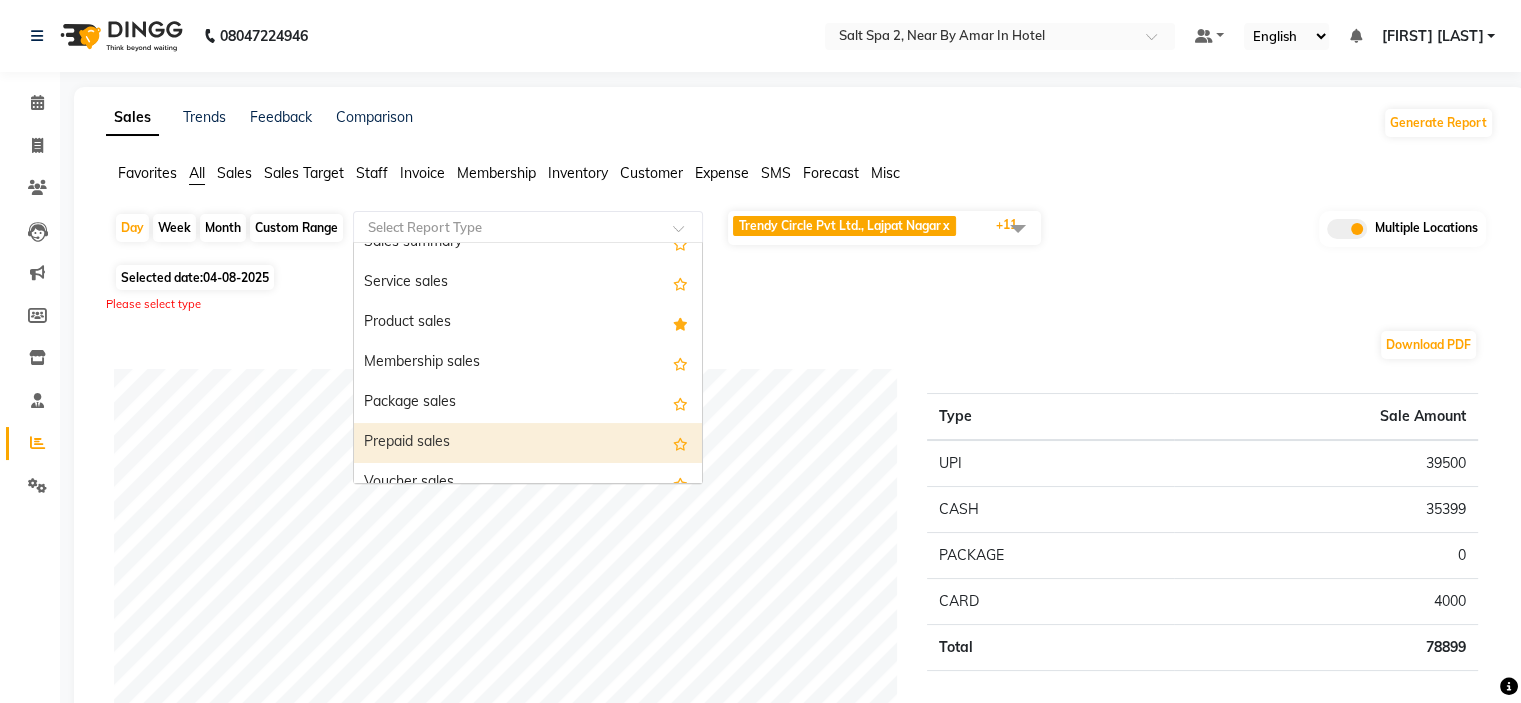 scroll, scrollTop: 200, scrollLeft: 0, axis: vertical 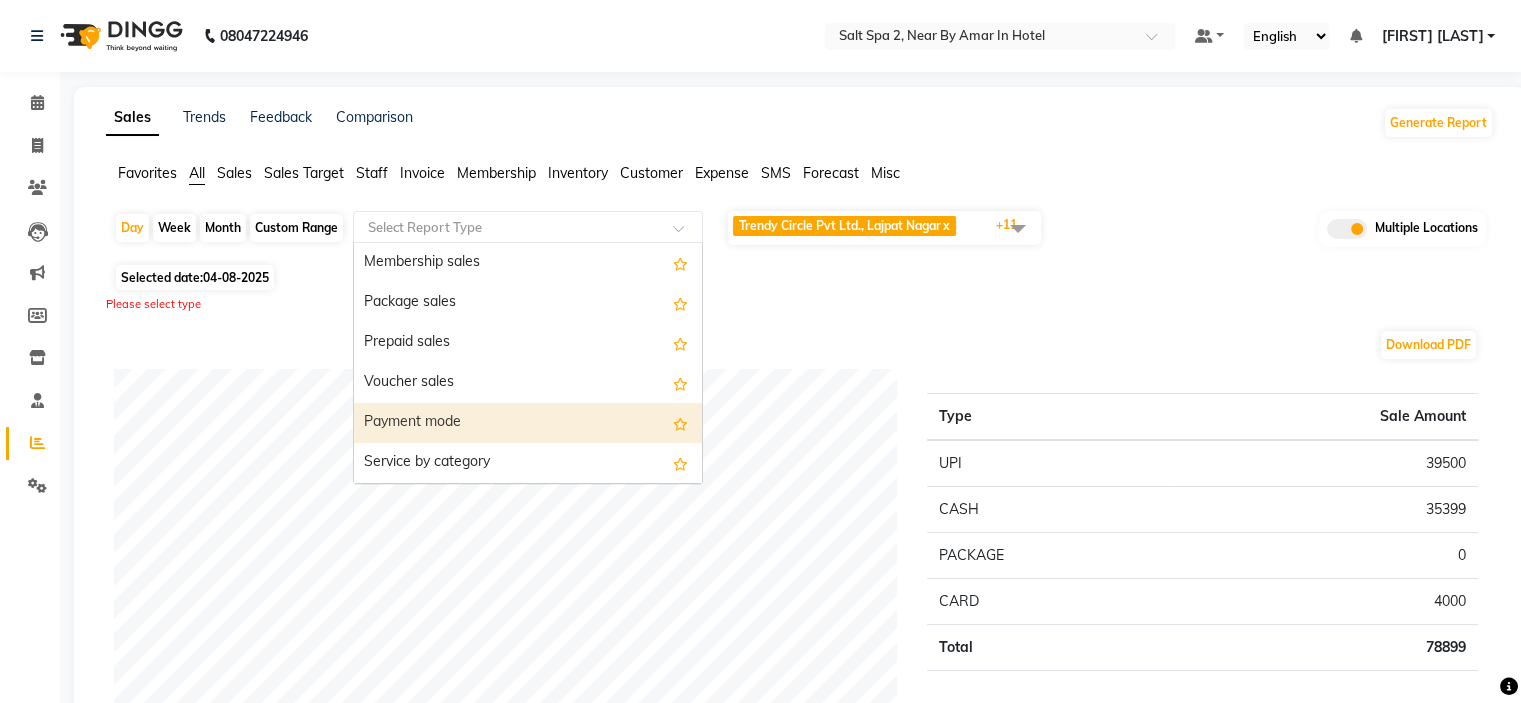 click on "Payment mode" at bounding box center (528, 423) 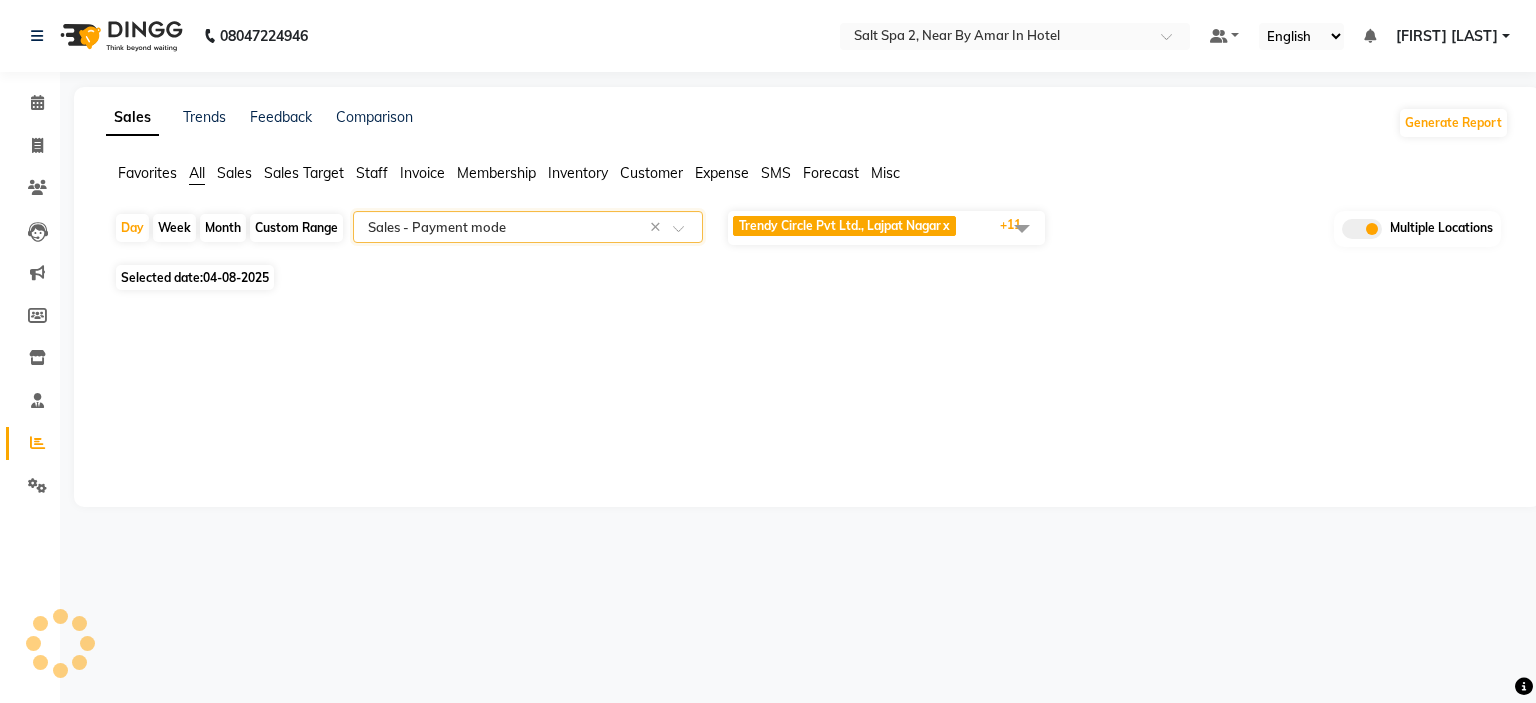 select on "full_report" 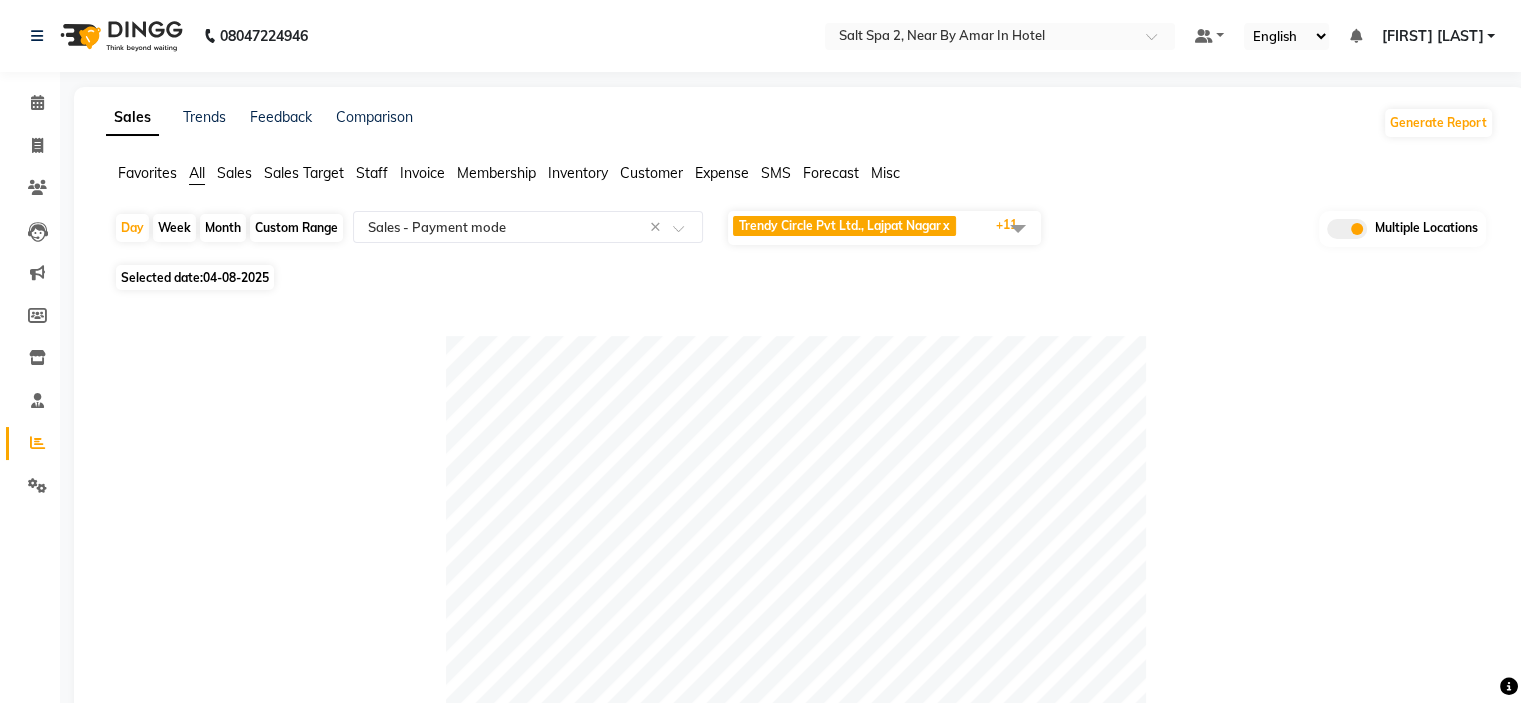 click on "Custom Range" 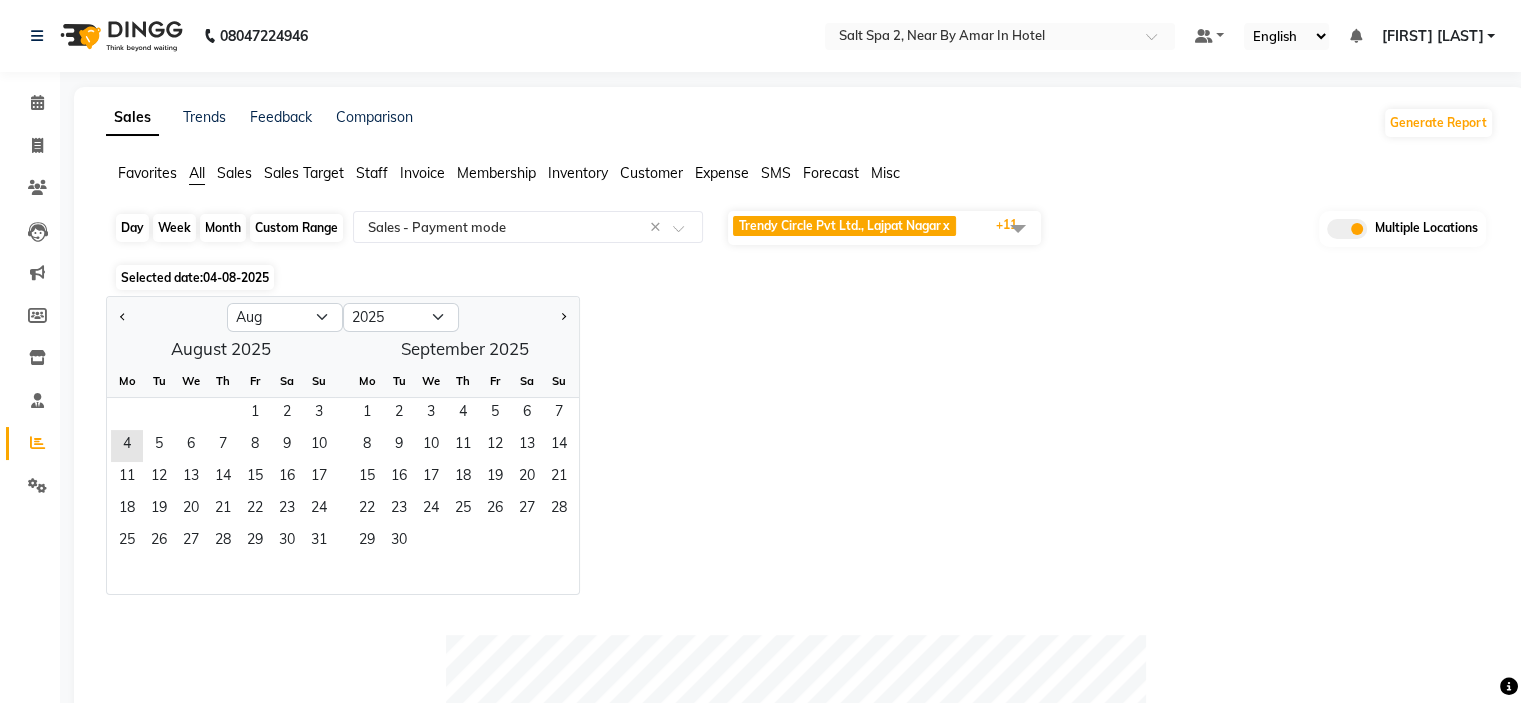 click on "Custom Range" 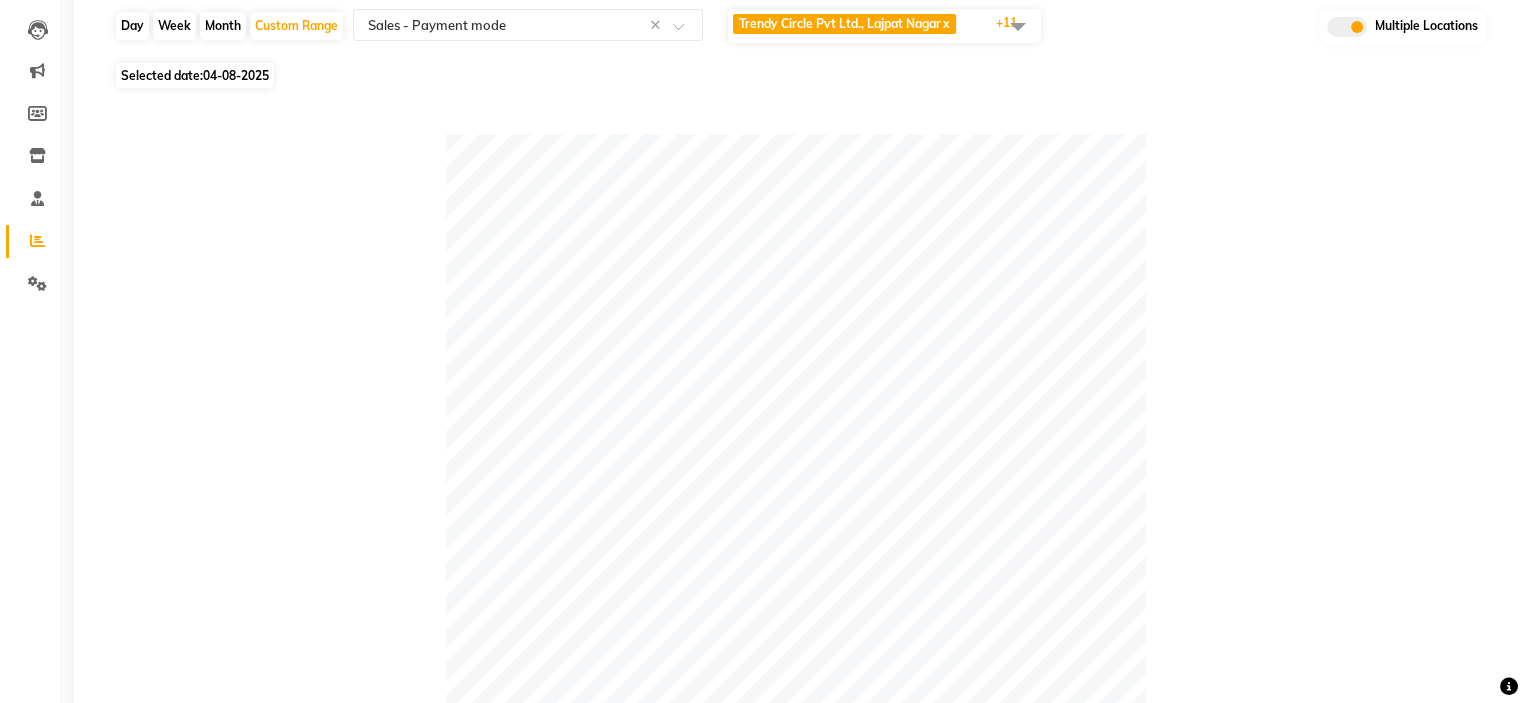 scroll, scrollTop: 0, scrollLeft: 0, axis: both 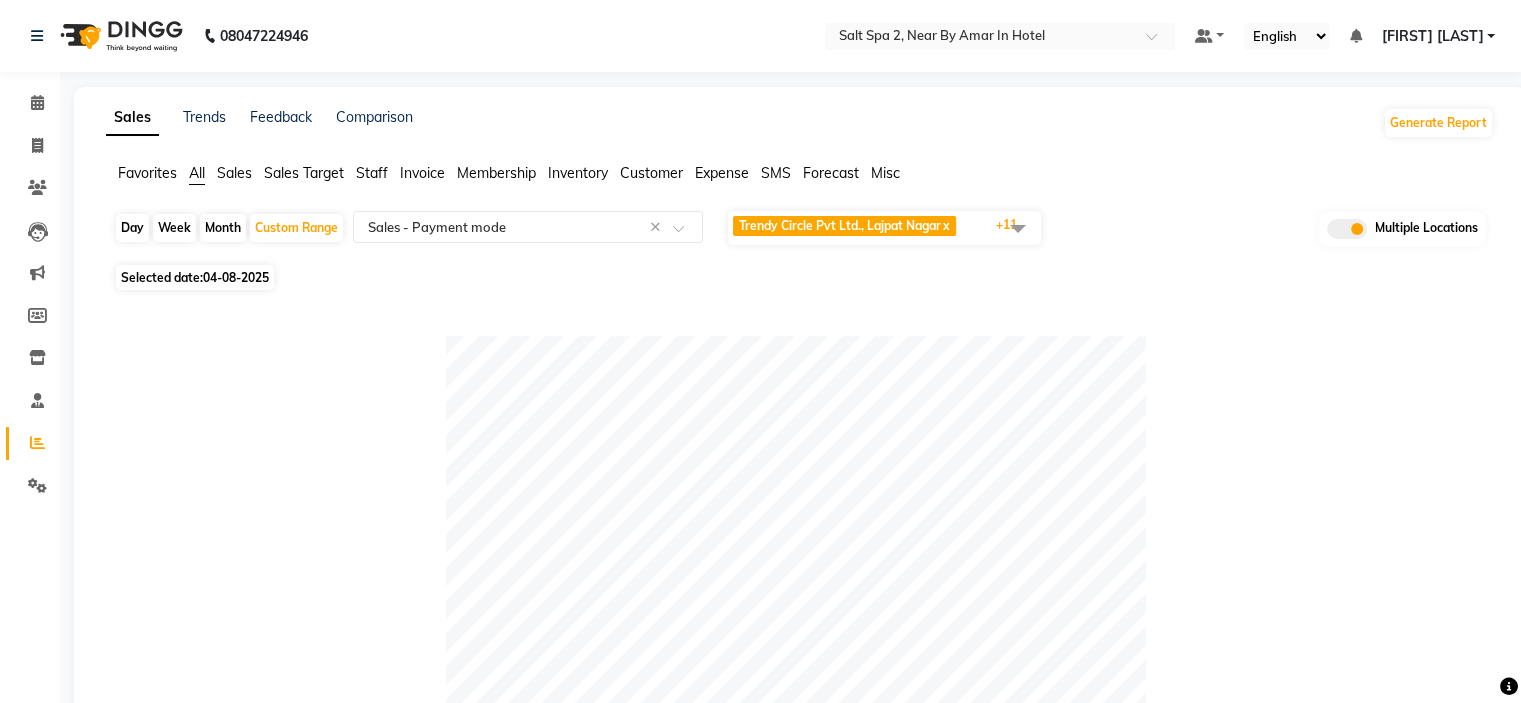 click on "Sales" 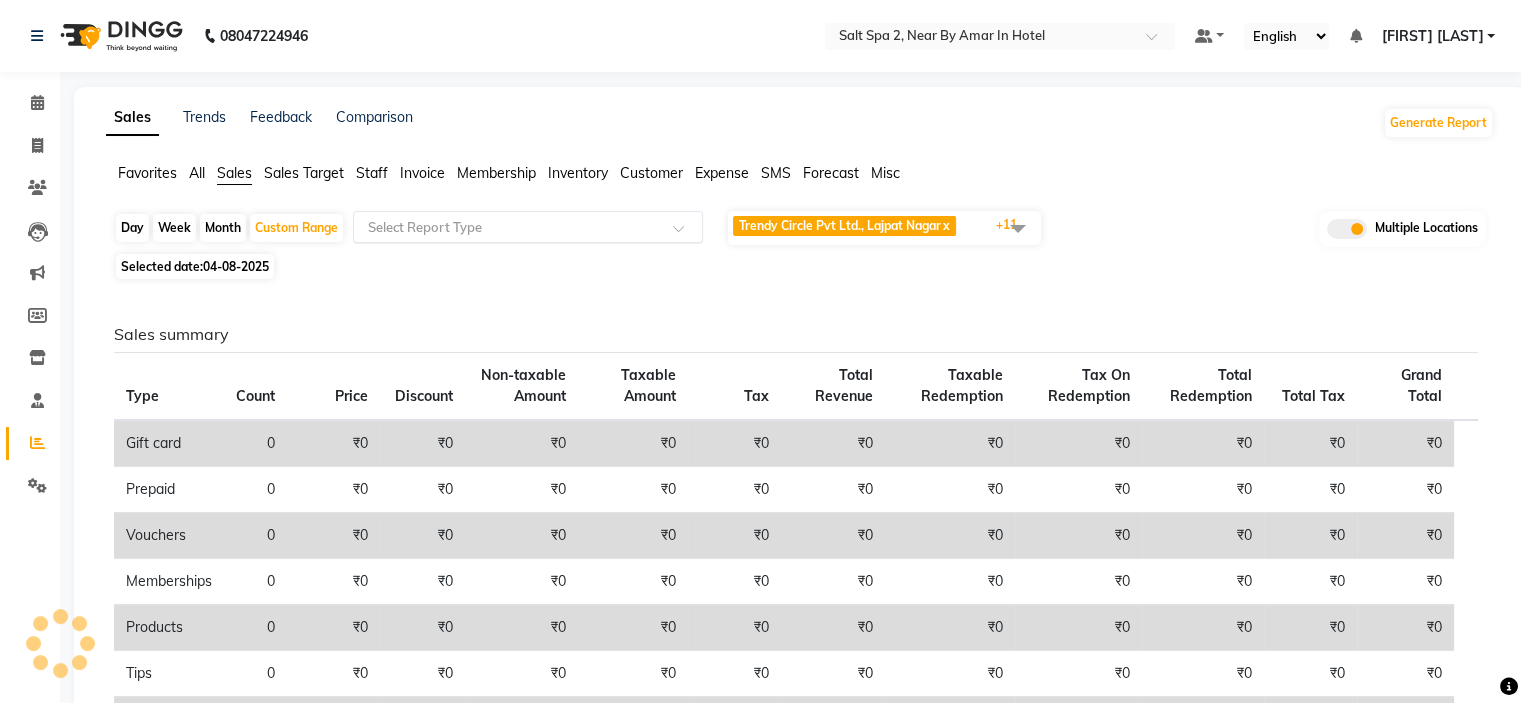 click 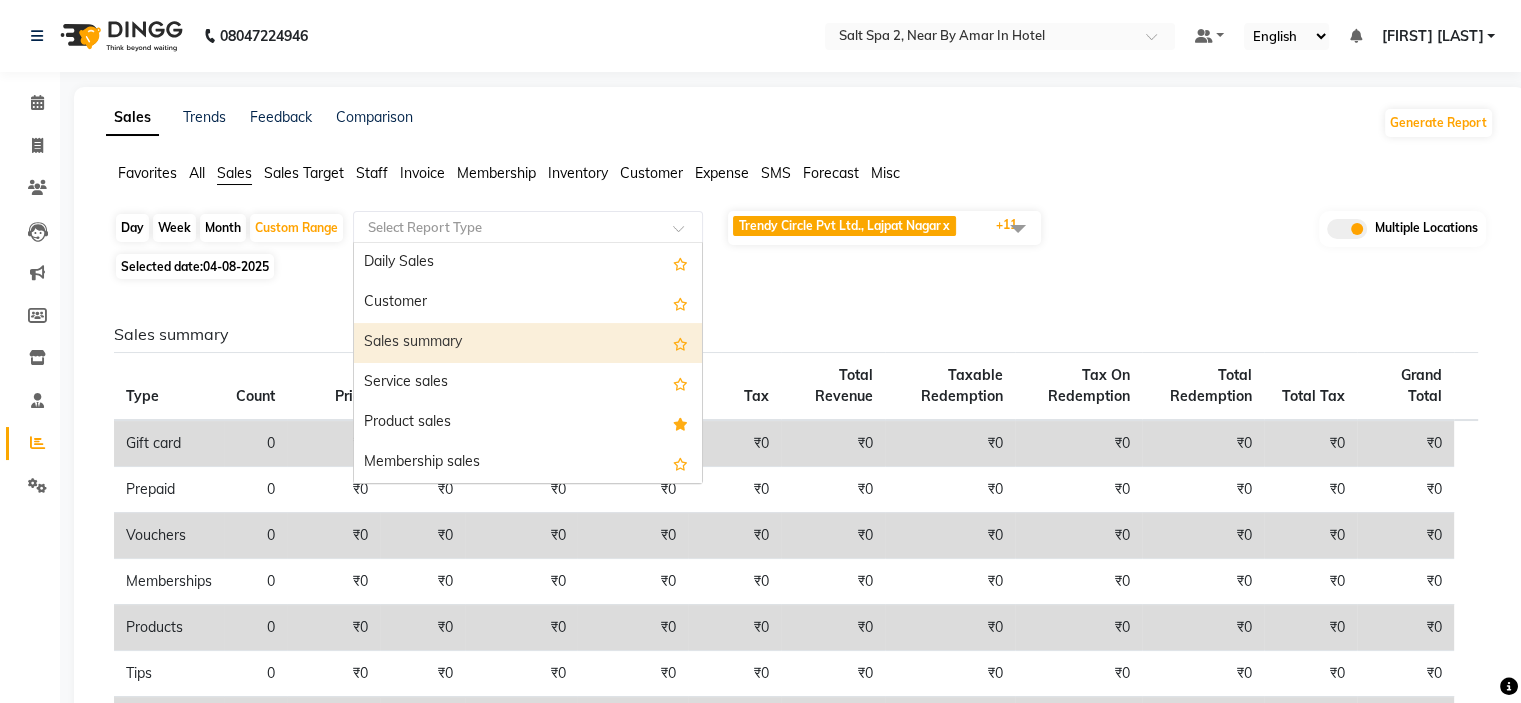 click on "Sales summary" at bounding box center [528, 343] 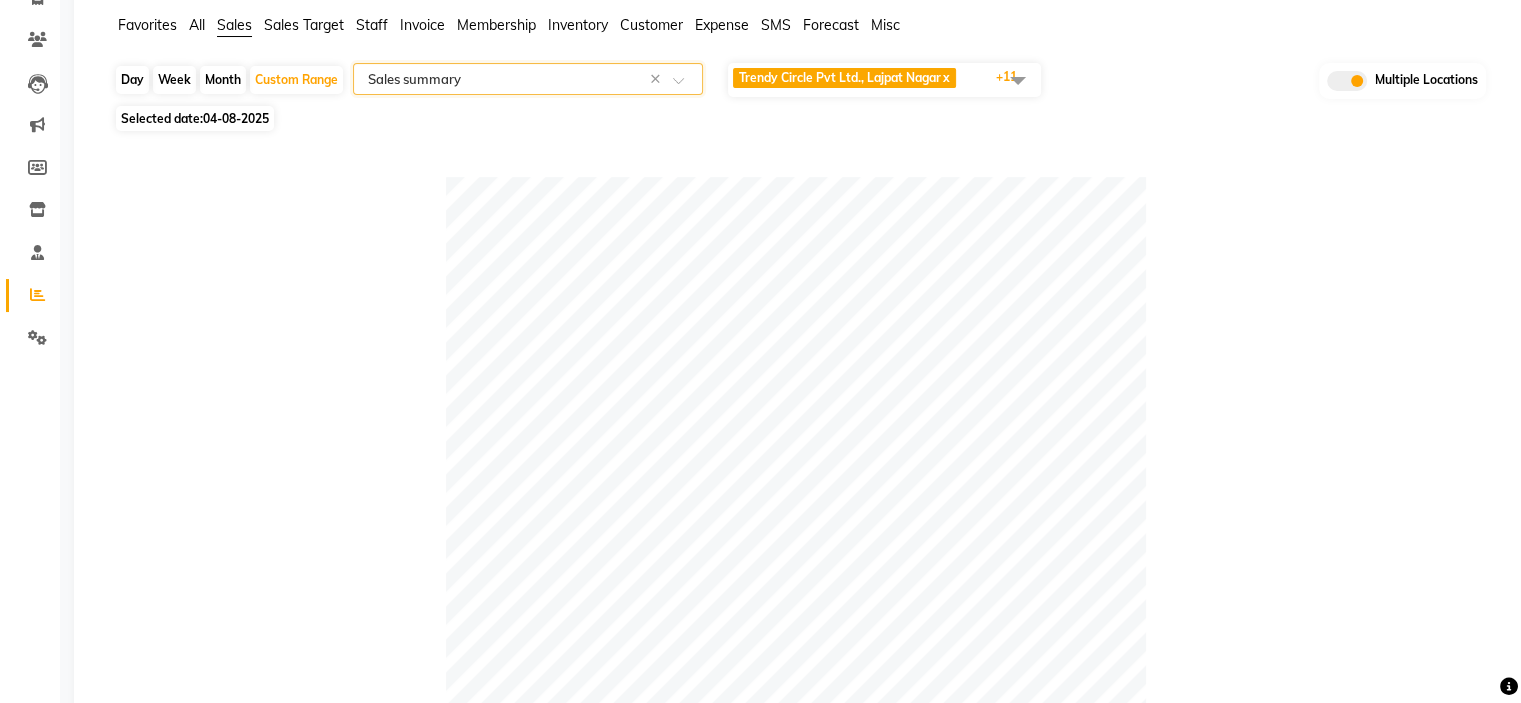 scroll, scrollTop: 0, scrollLeft: 0, axis: both 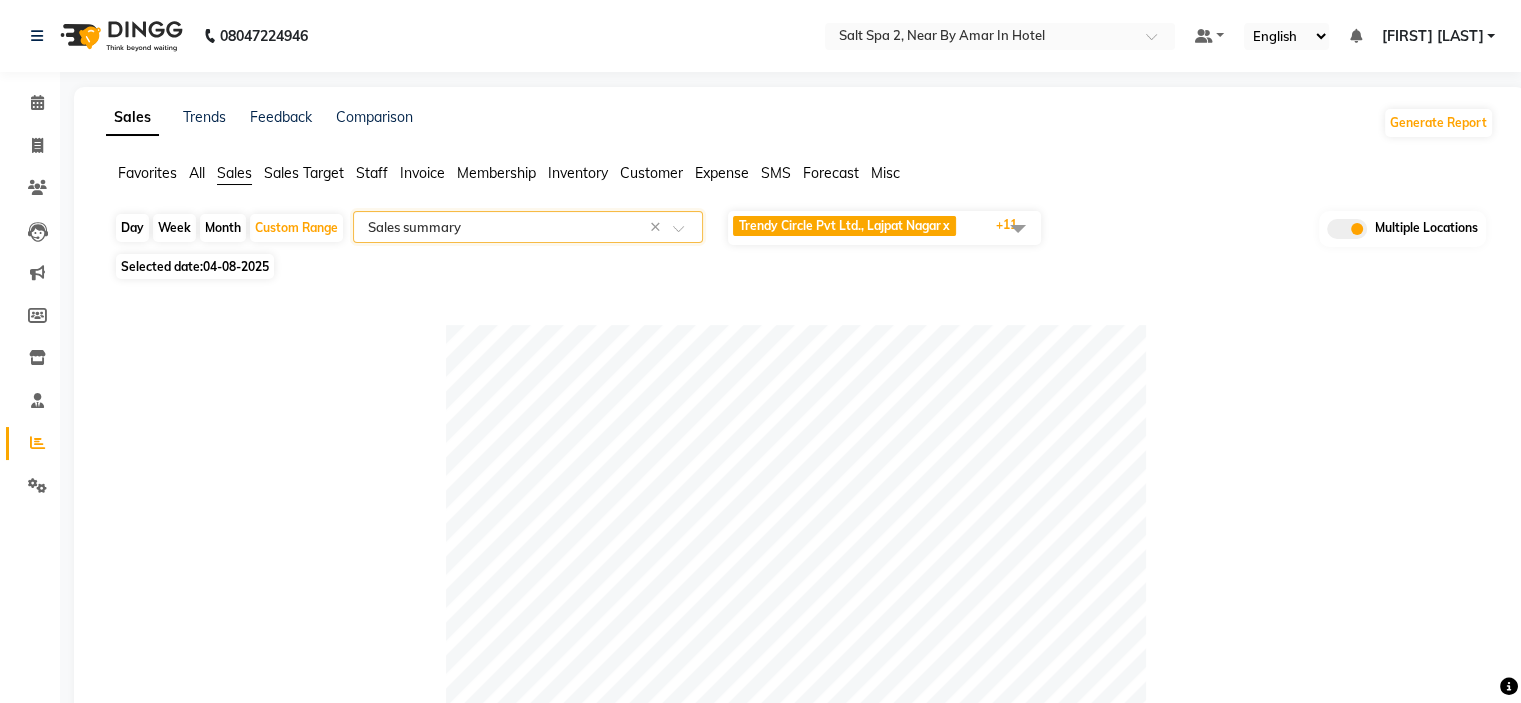 click 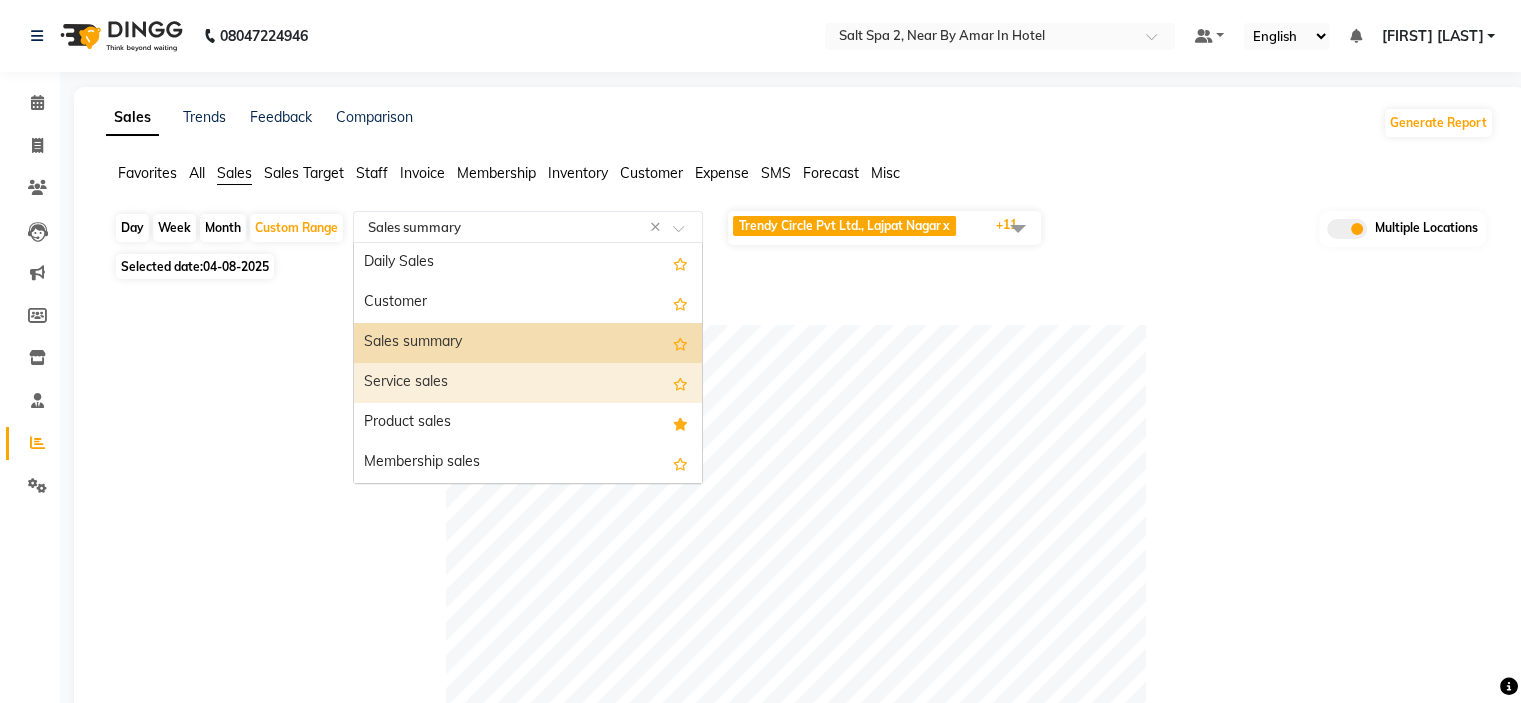 click on "Service sales" at bounding box center [528, 383] 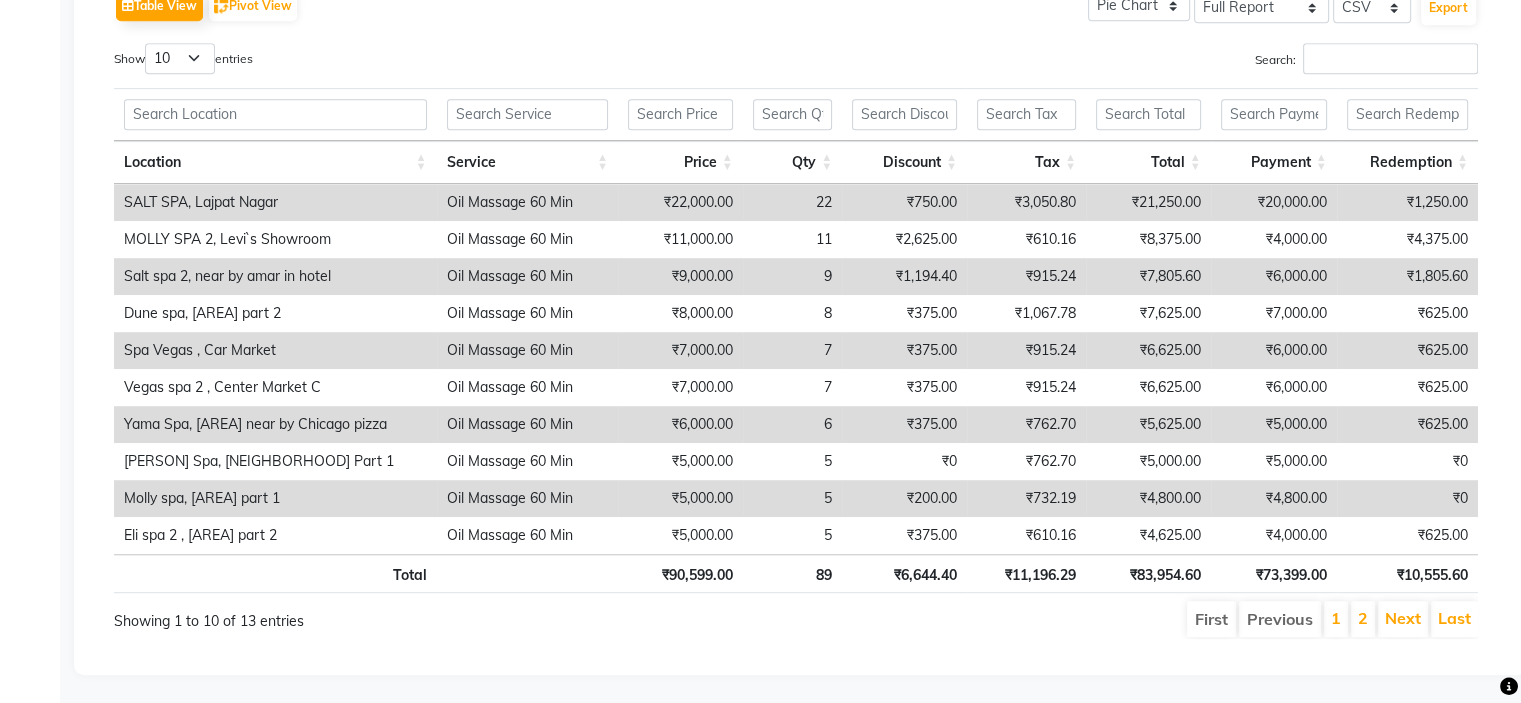 scroll, scrollTop: 1054, scrollLeft: 0, axis: vertical 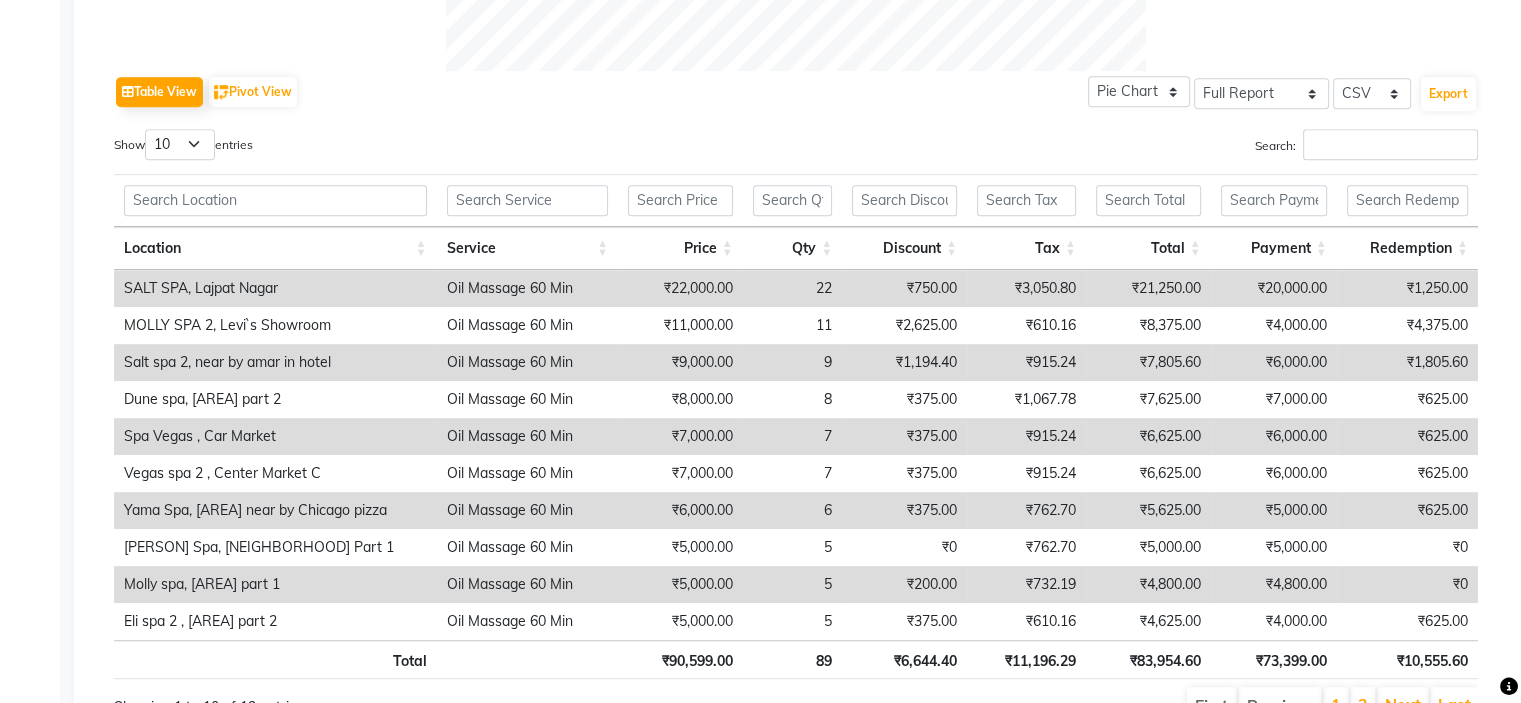 click on "22" at bounding box center [792, 288] 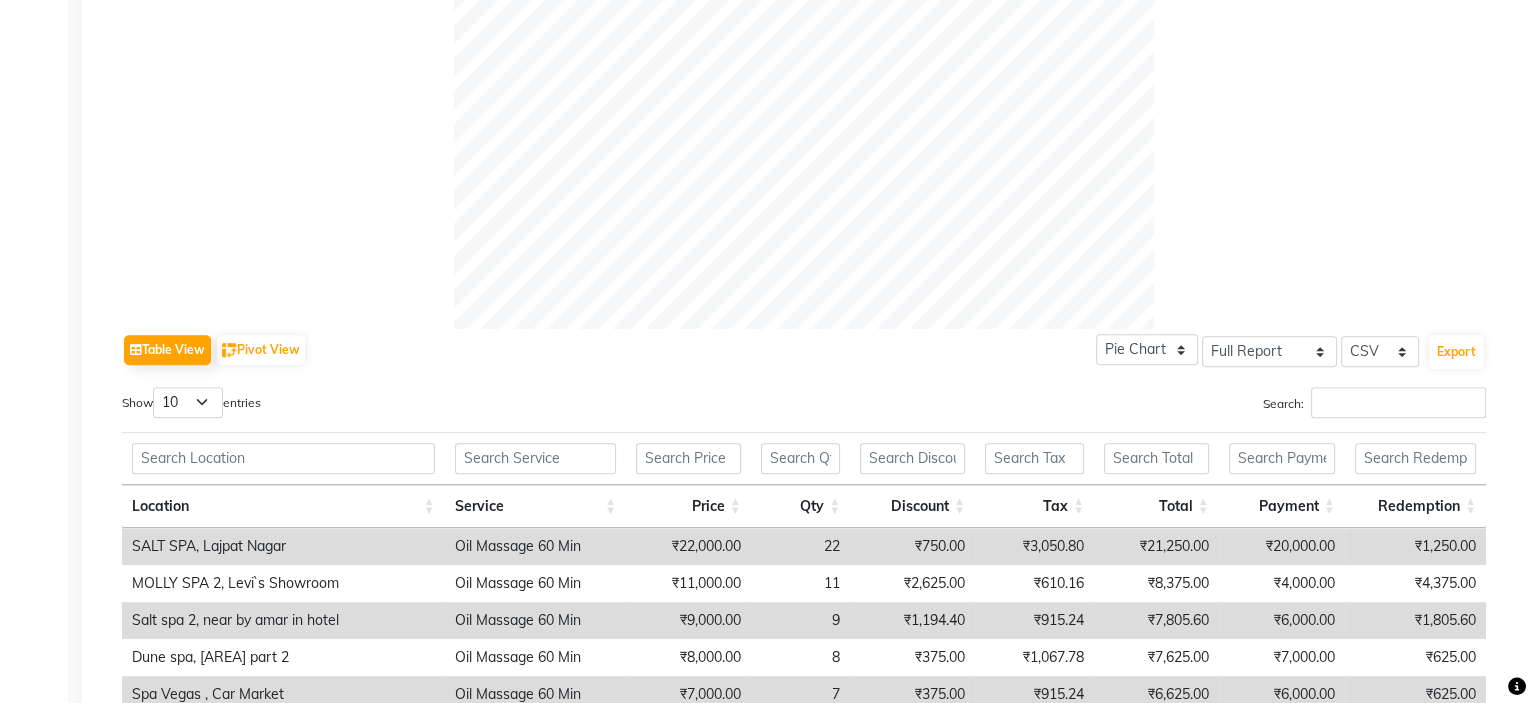scroll, scrollTop: 454, scrollLeft: 0, axis: vertical 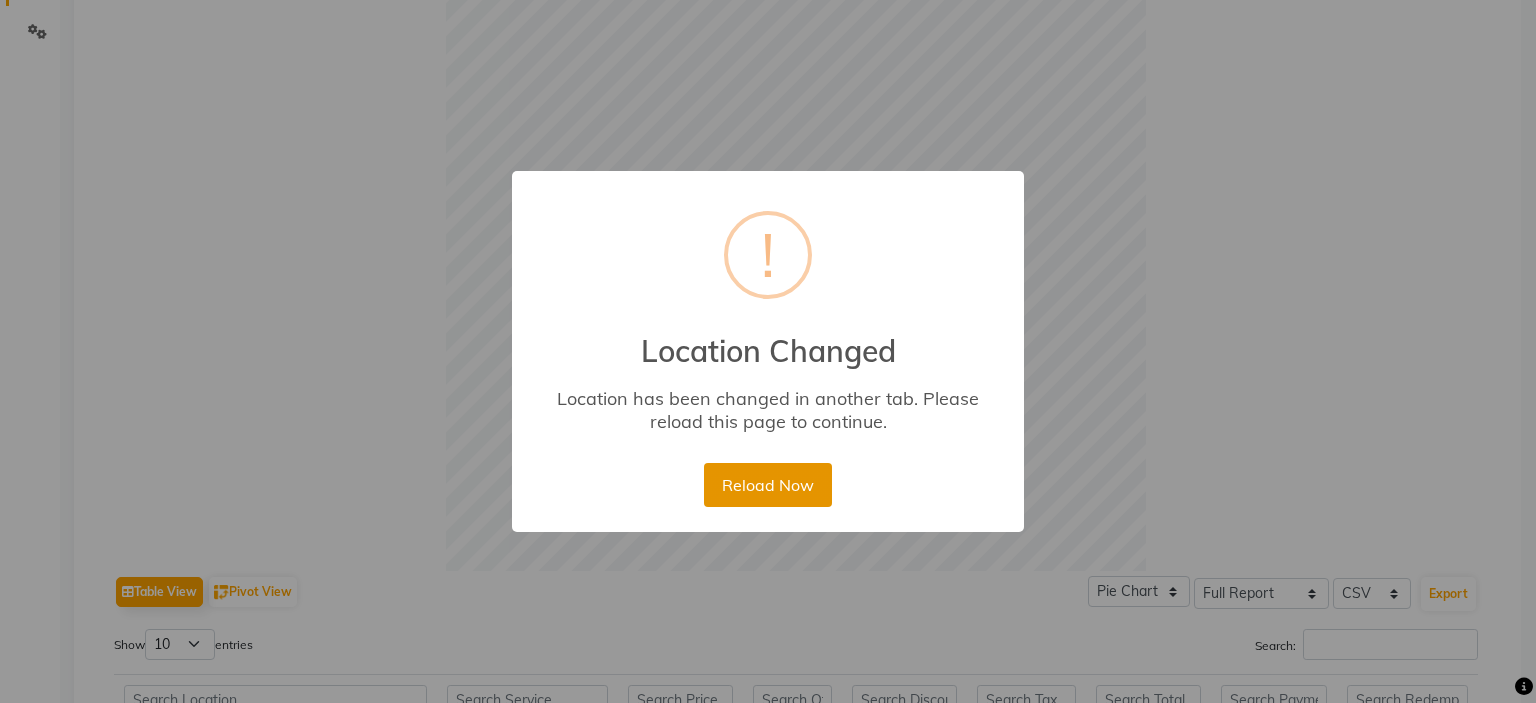 click on "Reload Now" at bounding box center (767, 485) 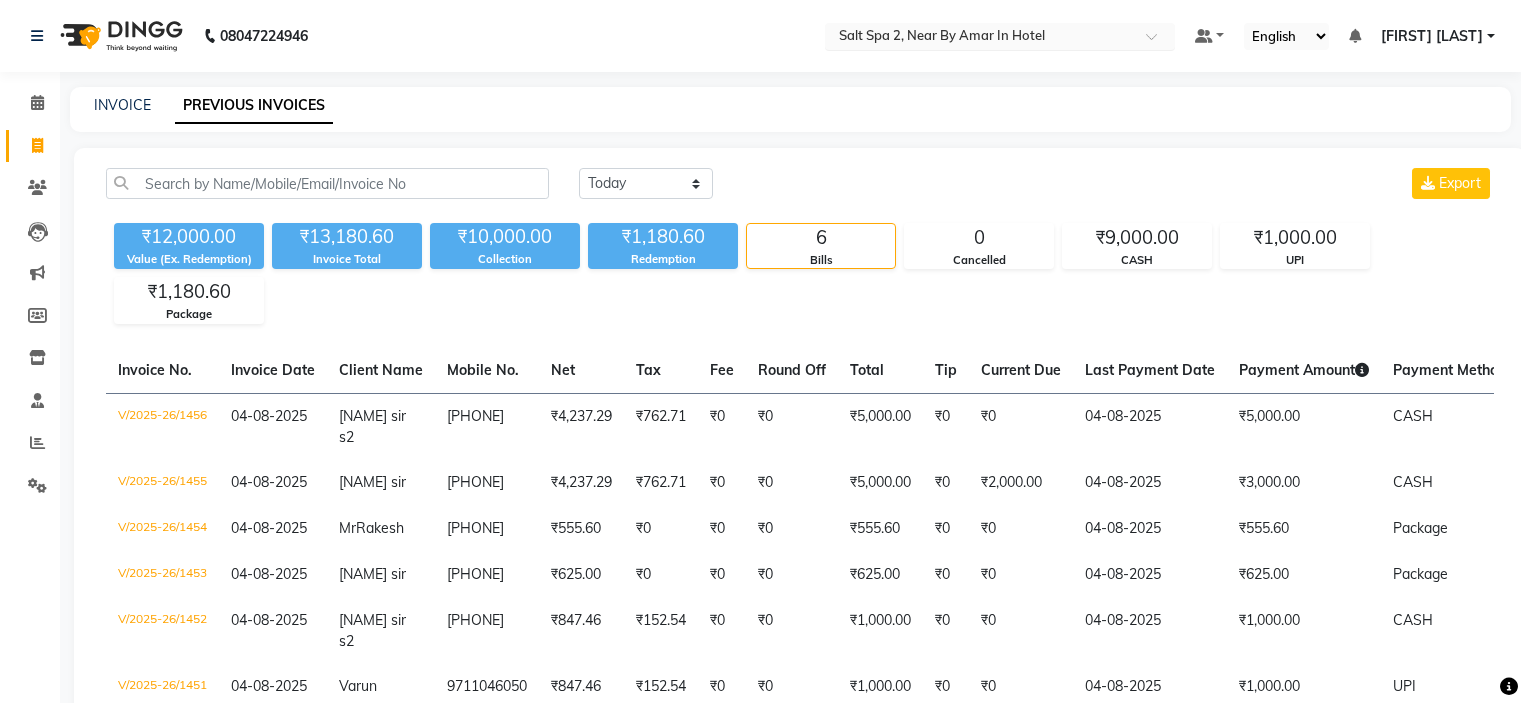 scroll, scrollTop: 0, scrollLeft: 0, axis: both 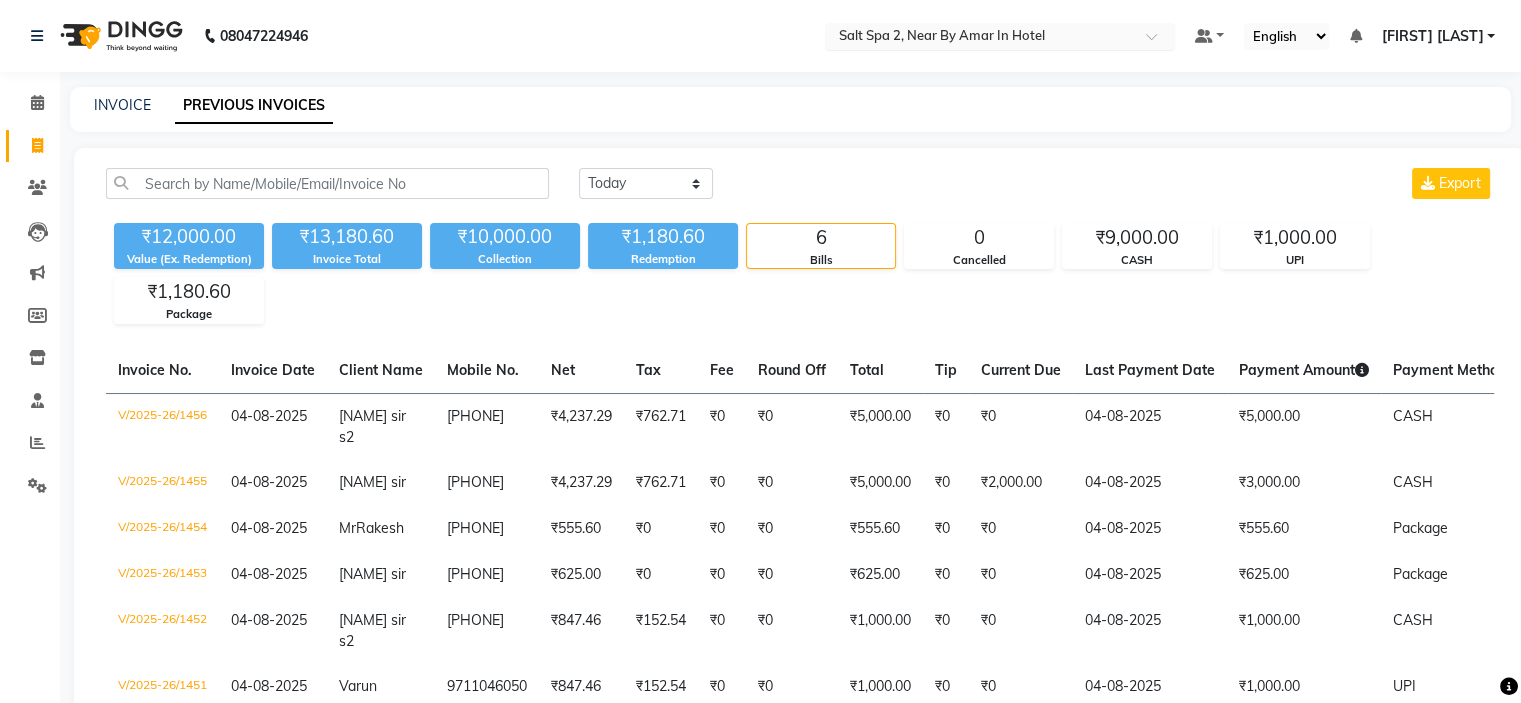 click on "Select Location × Salt Spa 2, Near By Amar In Hotel" at bounding box center [1000, 36] 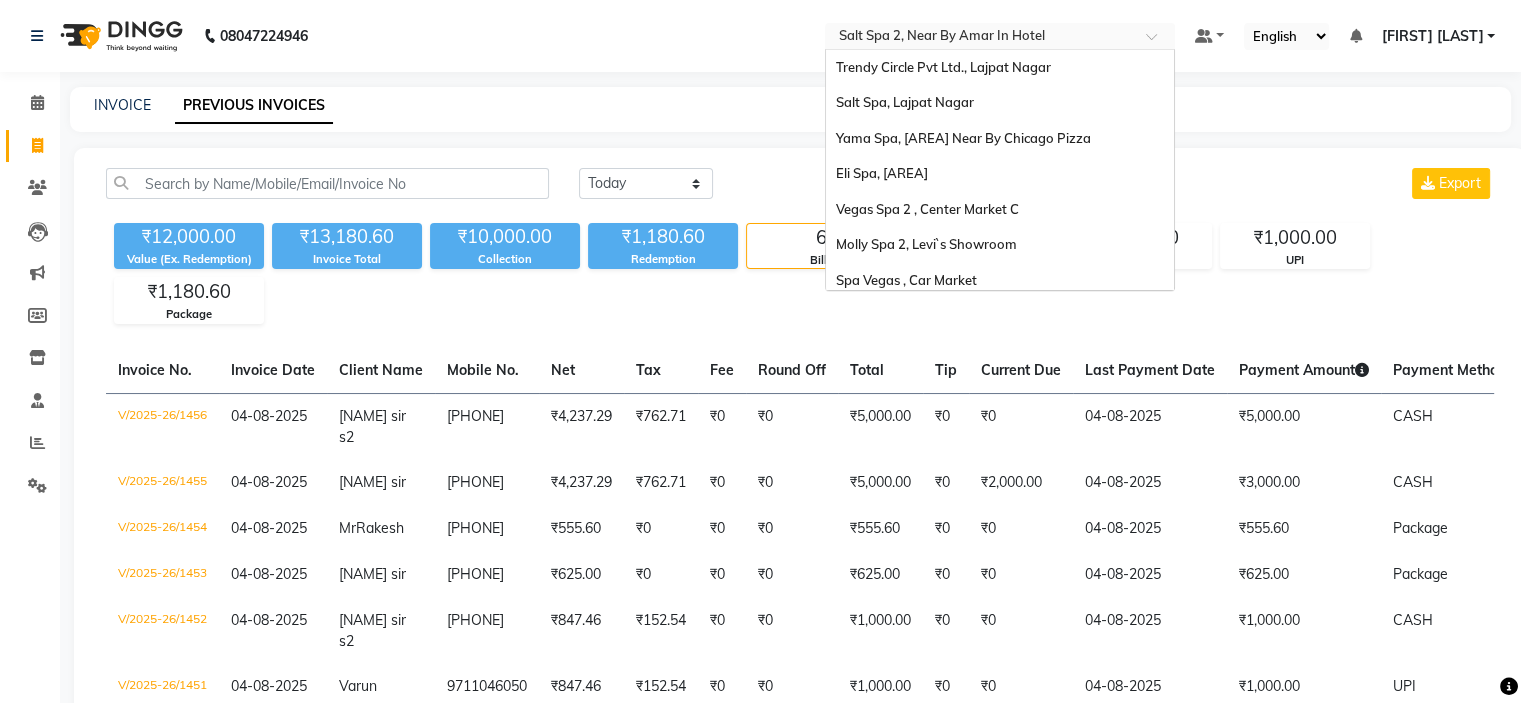 scroll, scrollTop: 186, scrollLeft: 0, axis: vertical 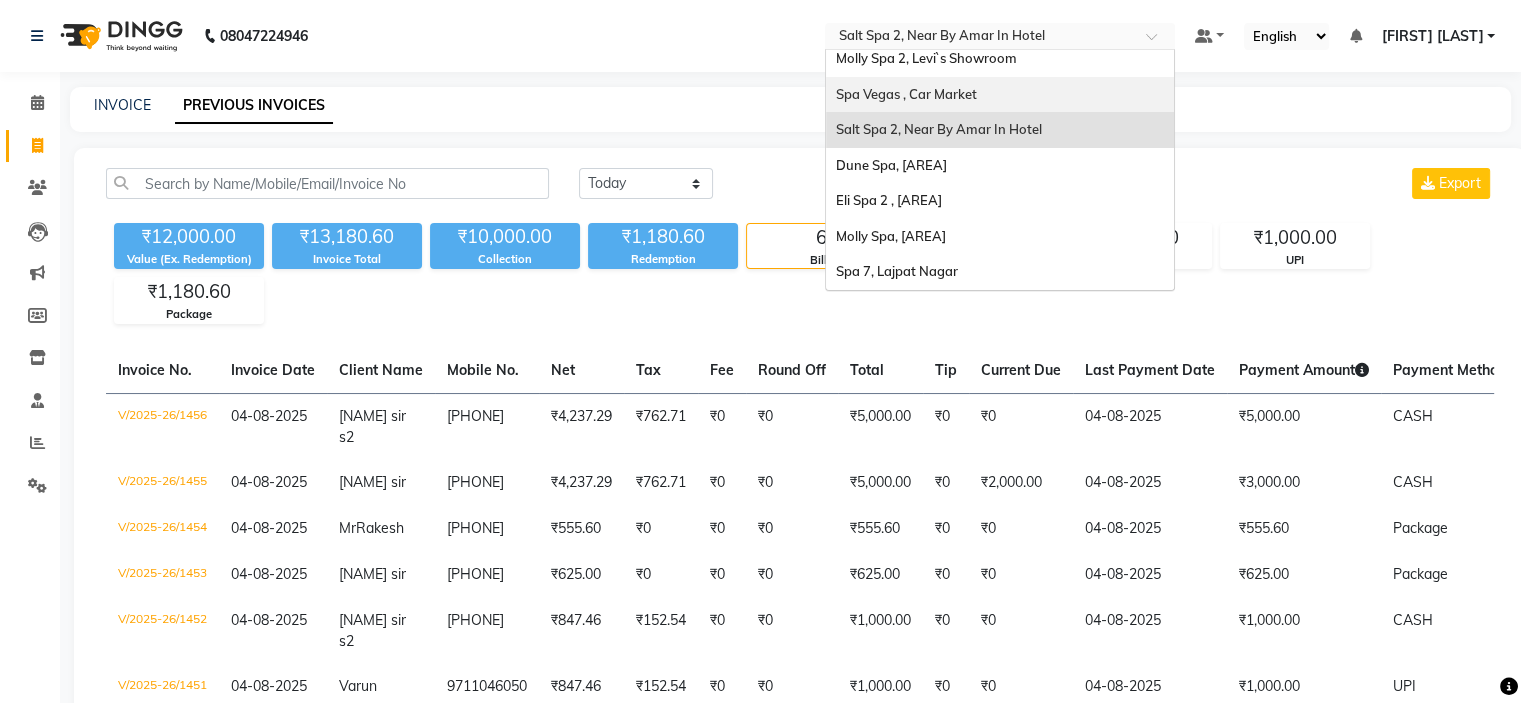 click on "Spa Vegas , Car Market" at bounding box center [906, 94] 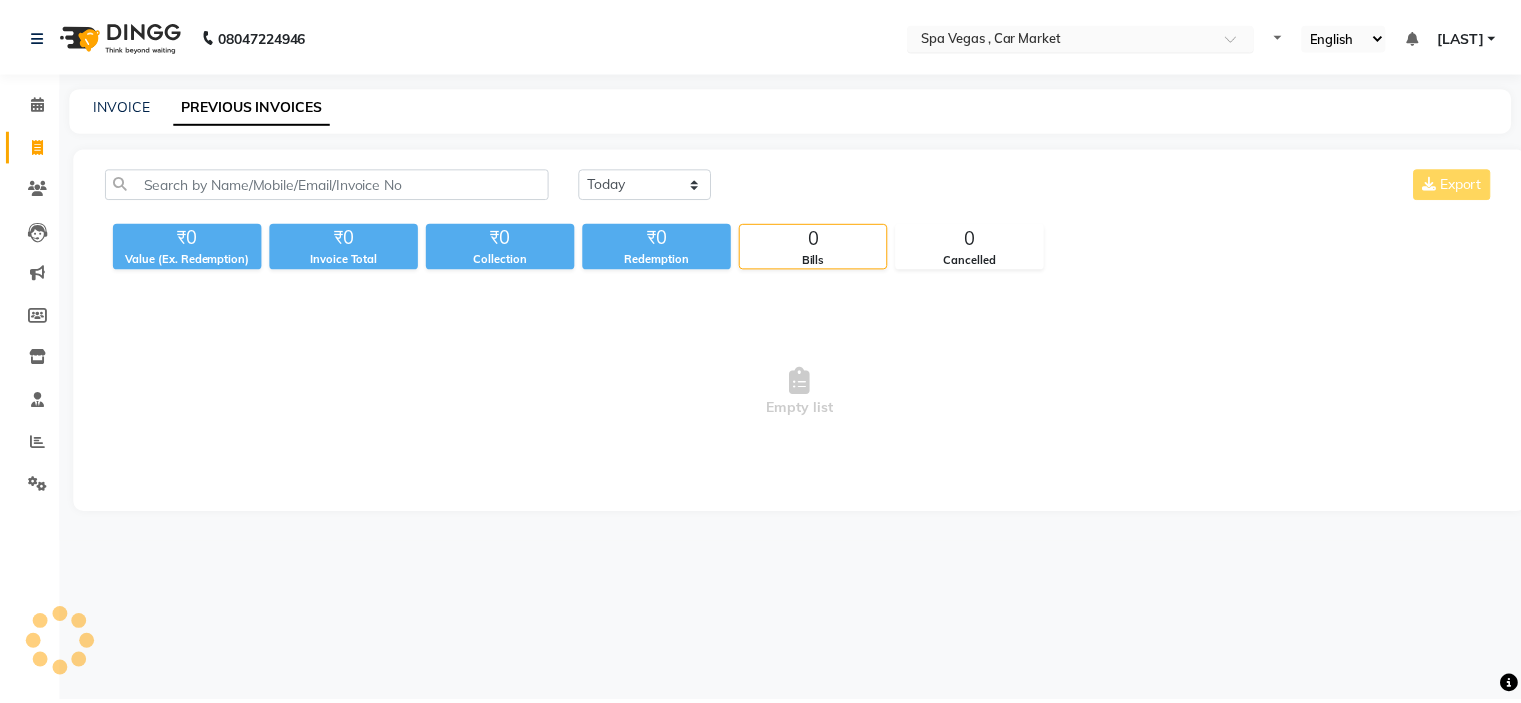 scroll, scrollTop: 0, scrollLeft: 0, axis: both 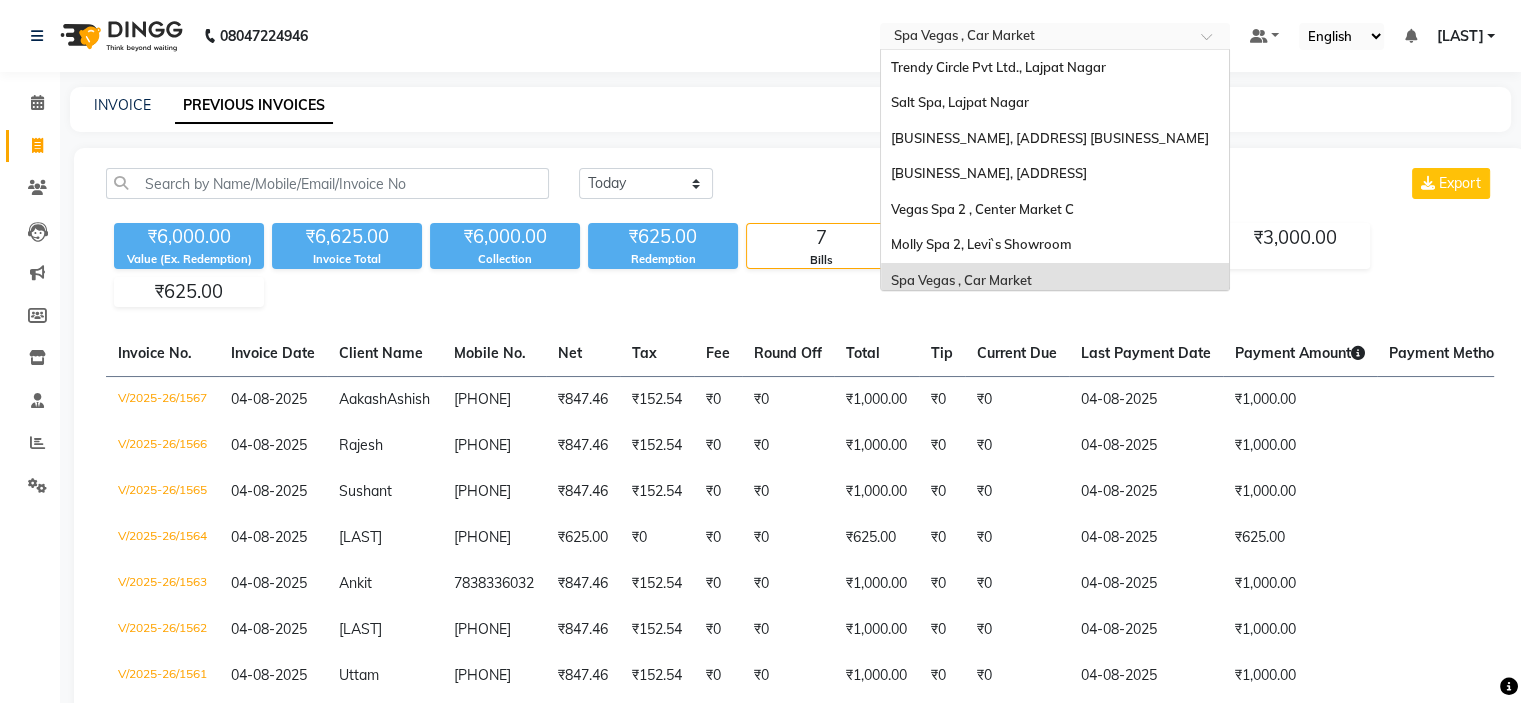 click on "Select Location × Spa Vegas , Car Market" at bounding box center (1055, 36) 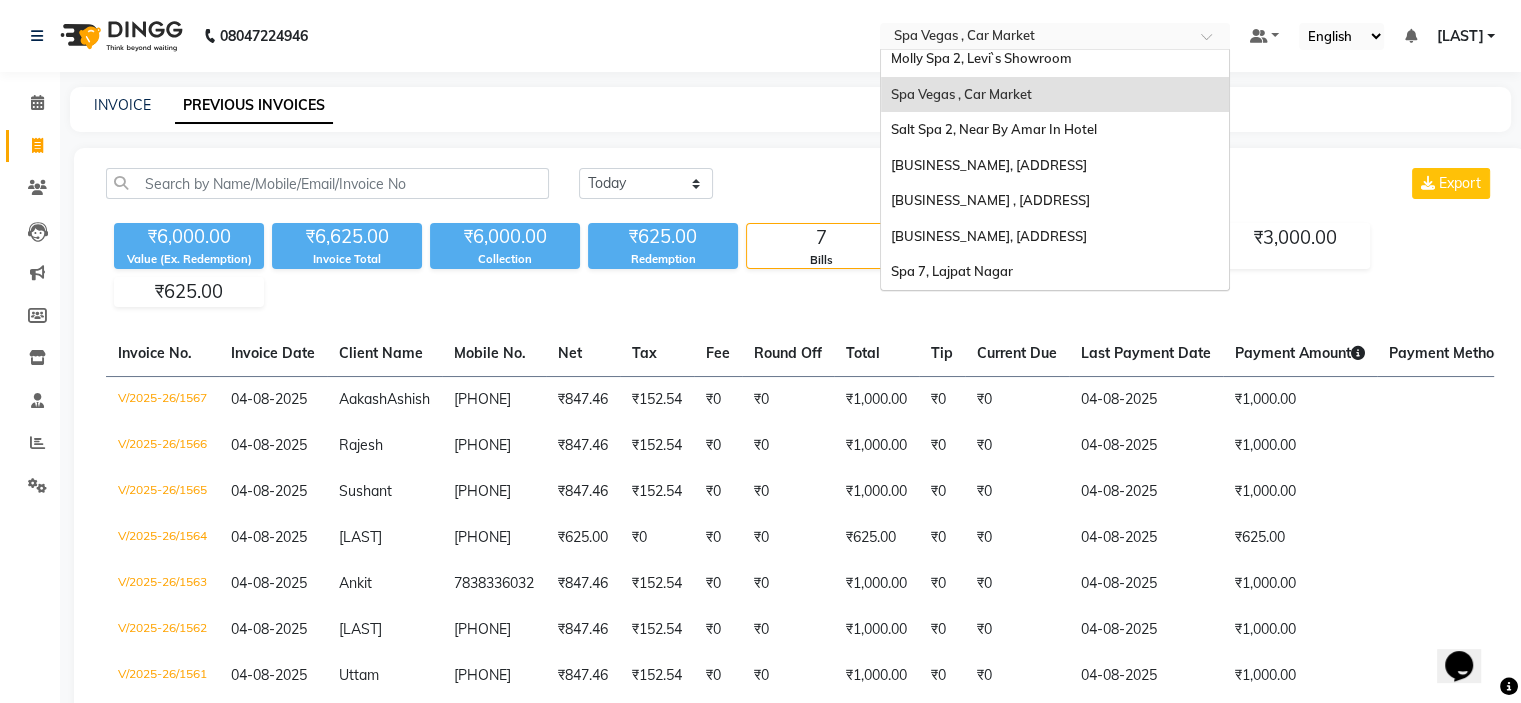 scroll, scrollTop: 0, scrollLeft: 0, axis: both 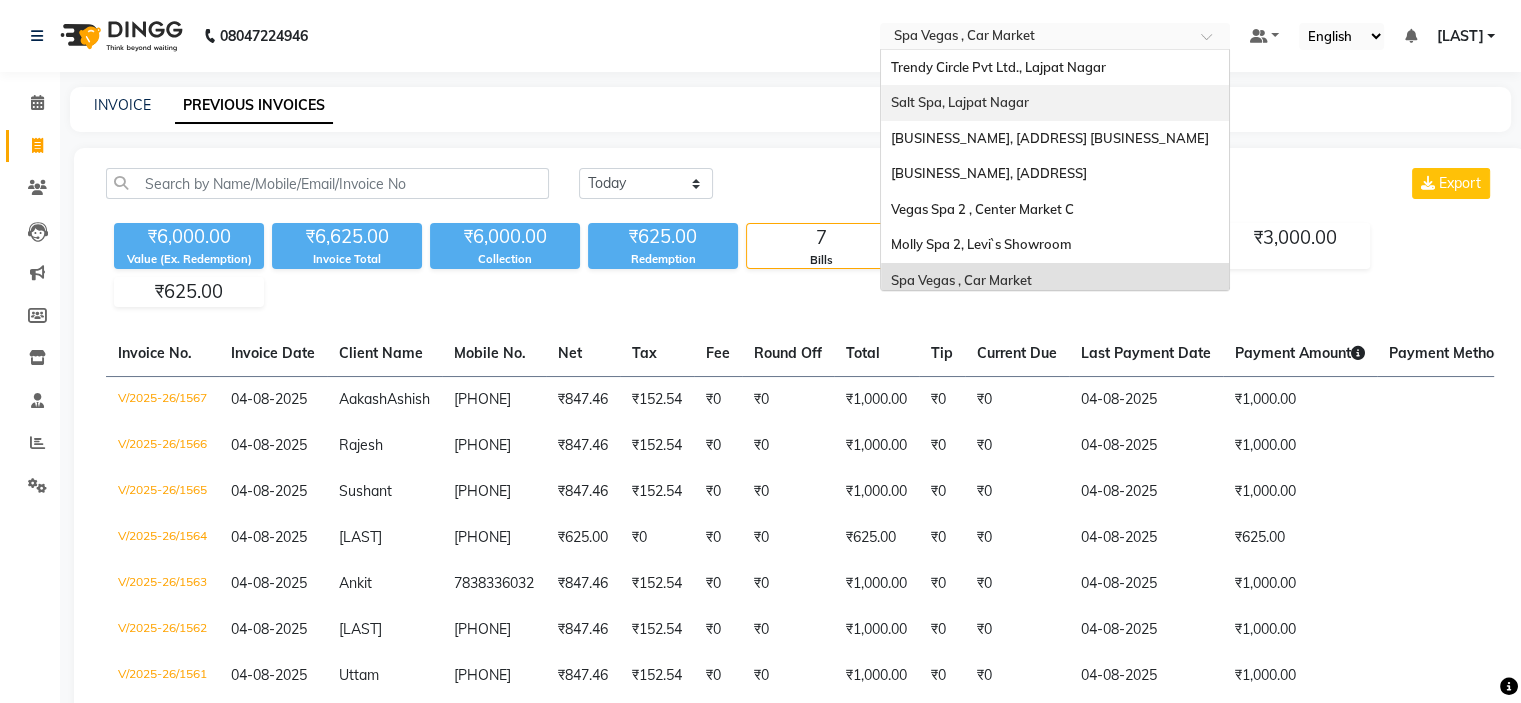 click on "Salt Spa, Lajpat Nagar" at bounding box center (960, 102) 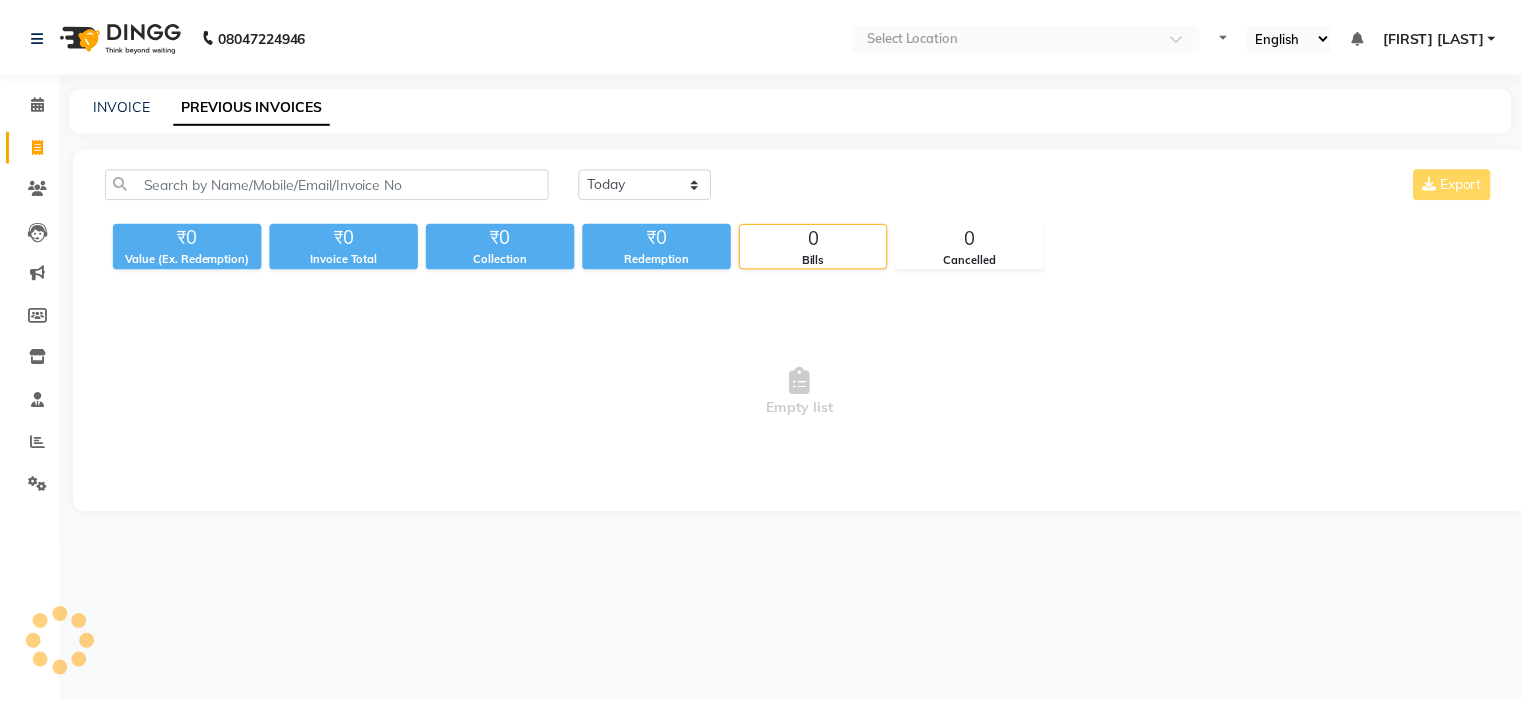 scroll, scrollTop: 0, scrollLeft: 0, axis: both 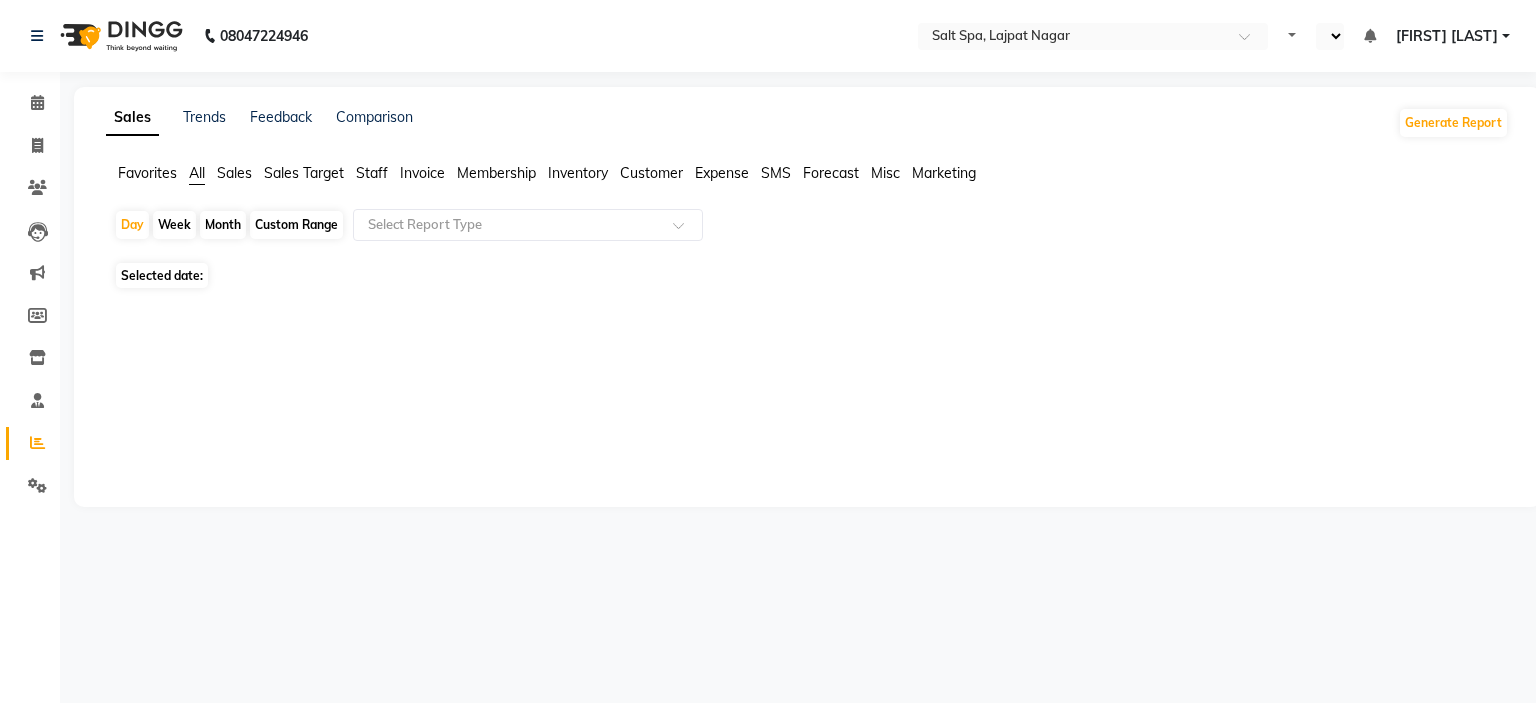 select on "en" 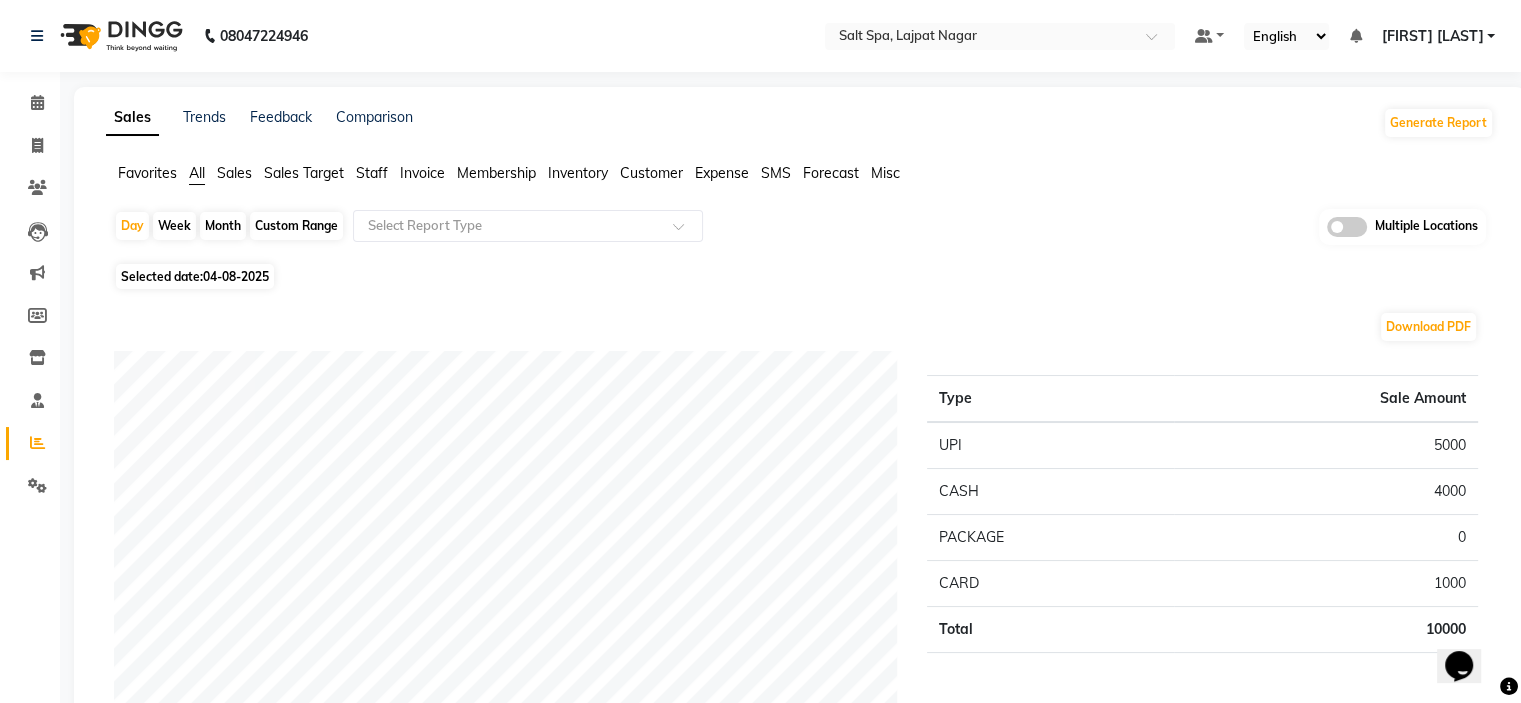 scroll, scrollTop: 0, scrollLeft: 0, axis: both 